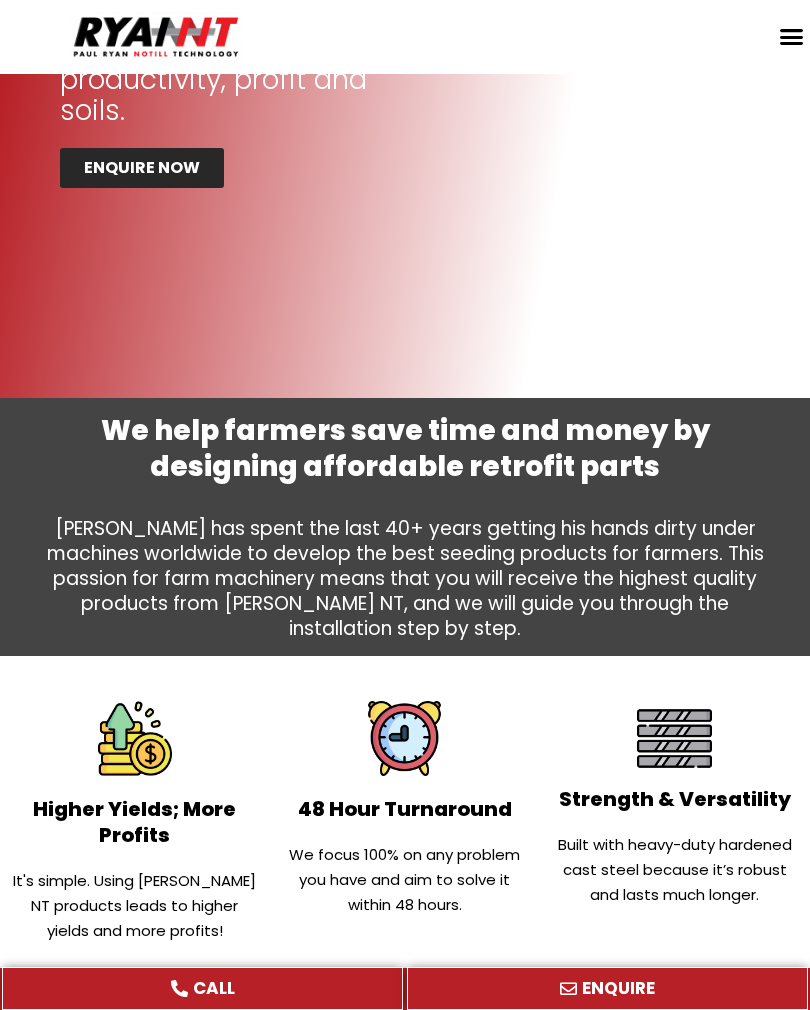 scroll, scrollTop: 588, scrollLeft: 0, axis: vertical 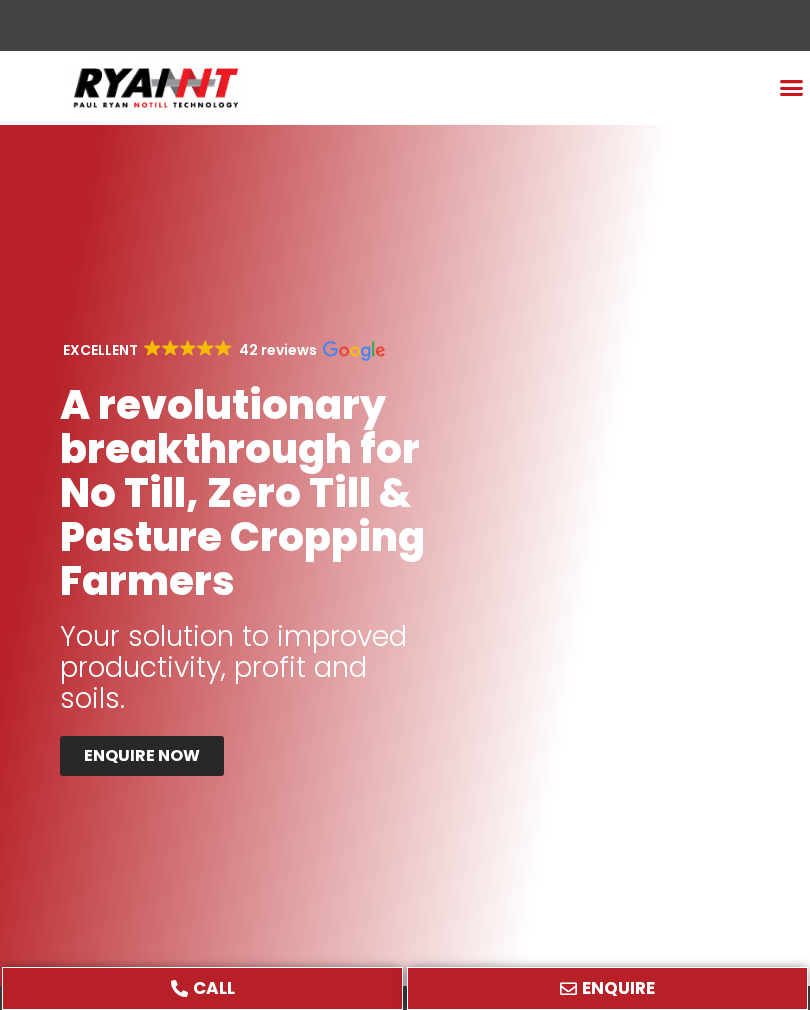 click 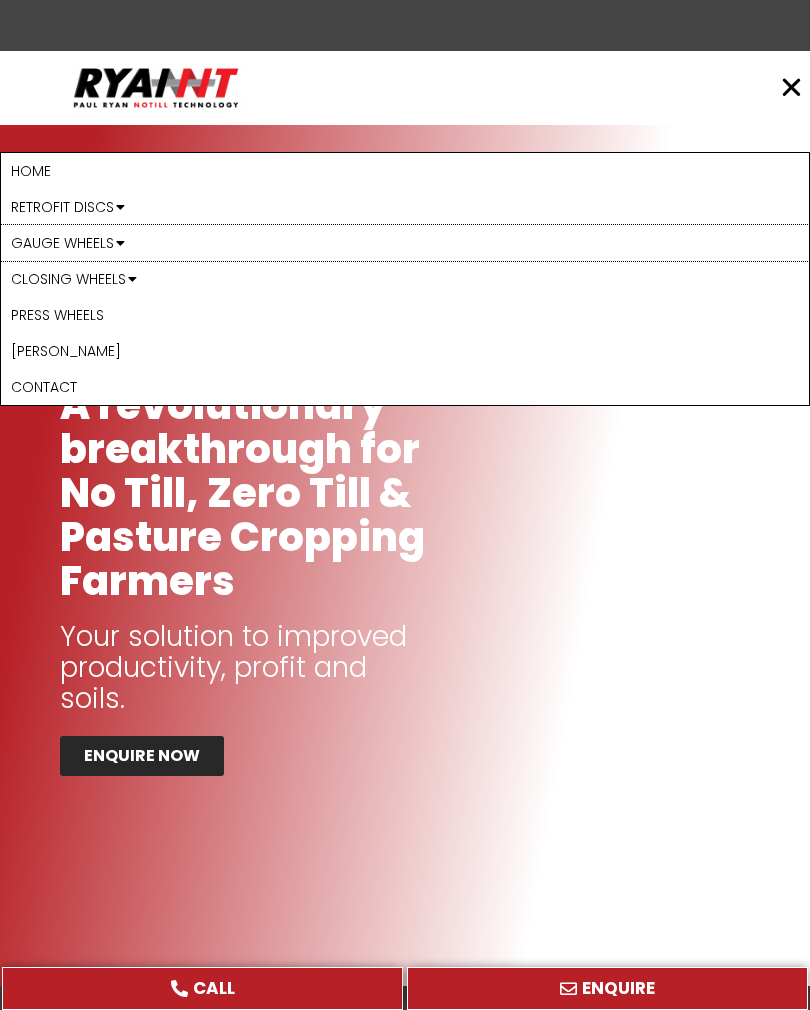 click on "Gauge Wheels" 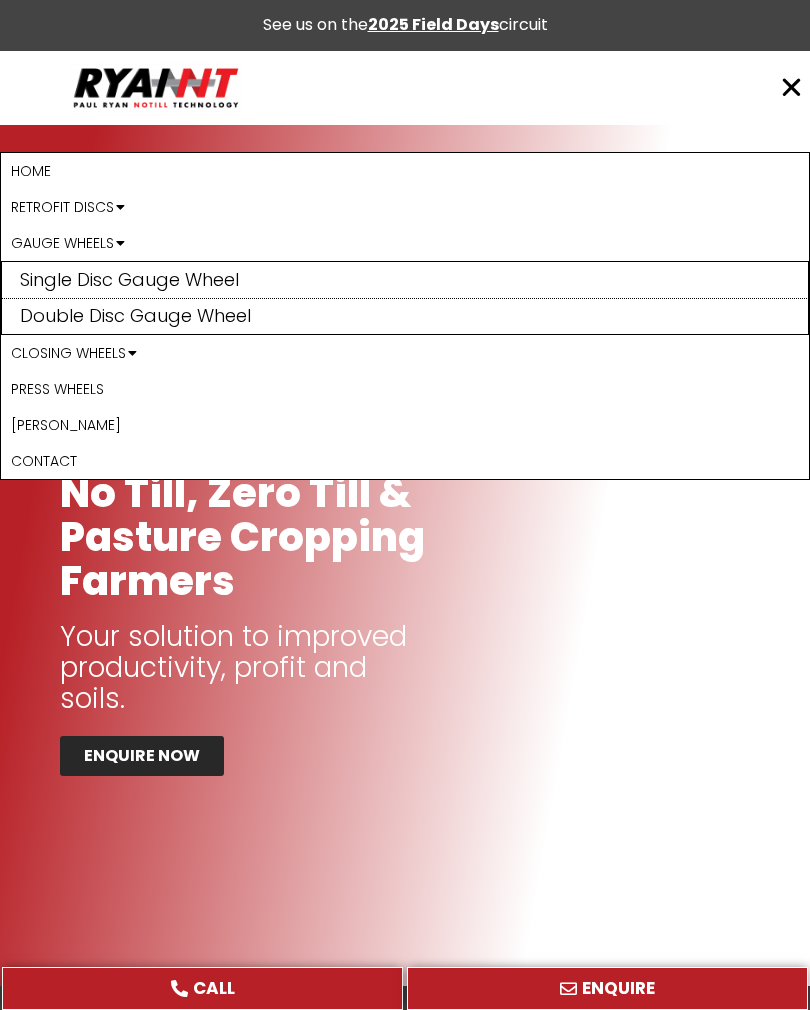 click on "Single Disc Gauge Wheel" 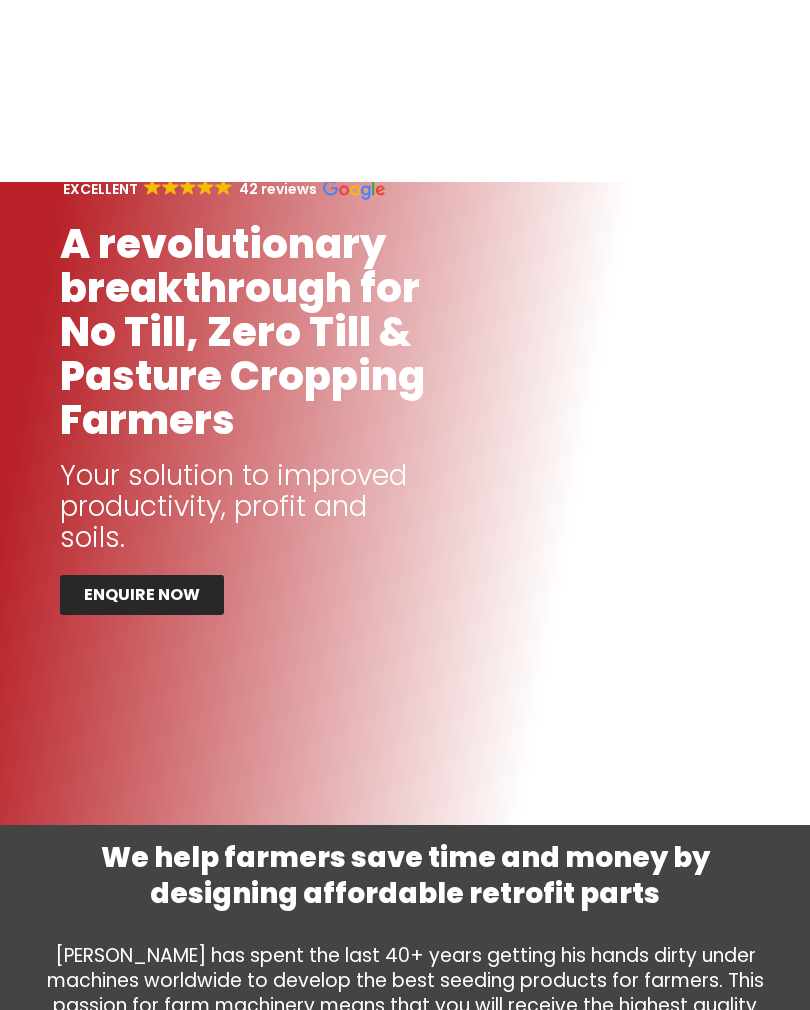 scroll, scrollTop: 0, scrollLeft: 0, axis: both 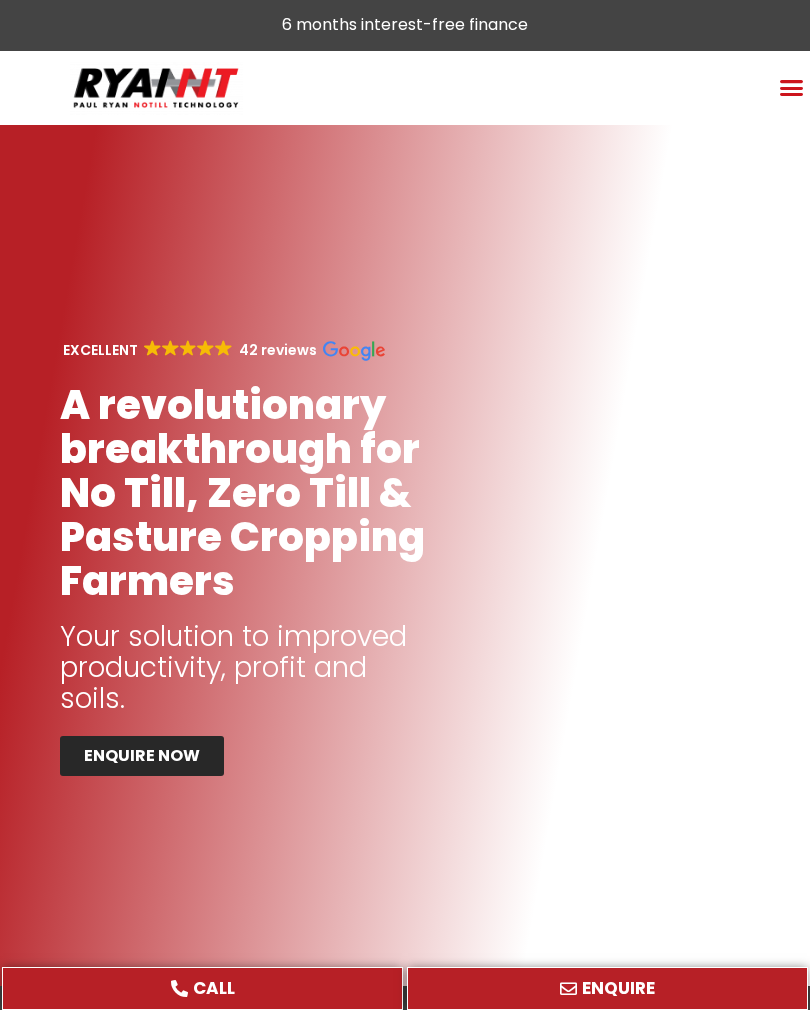 click 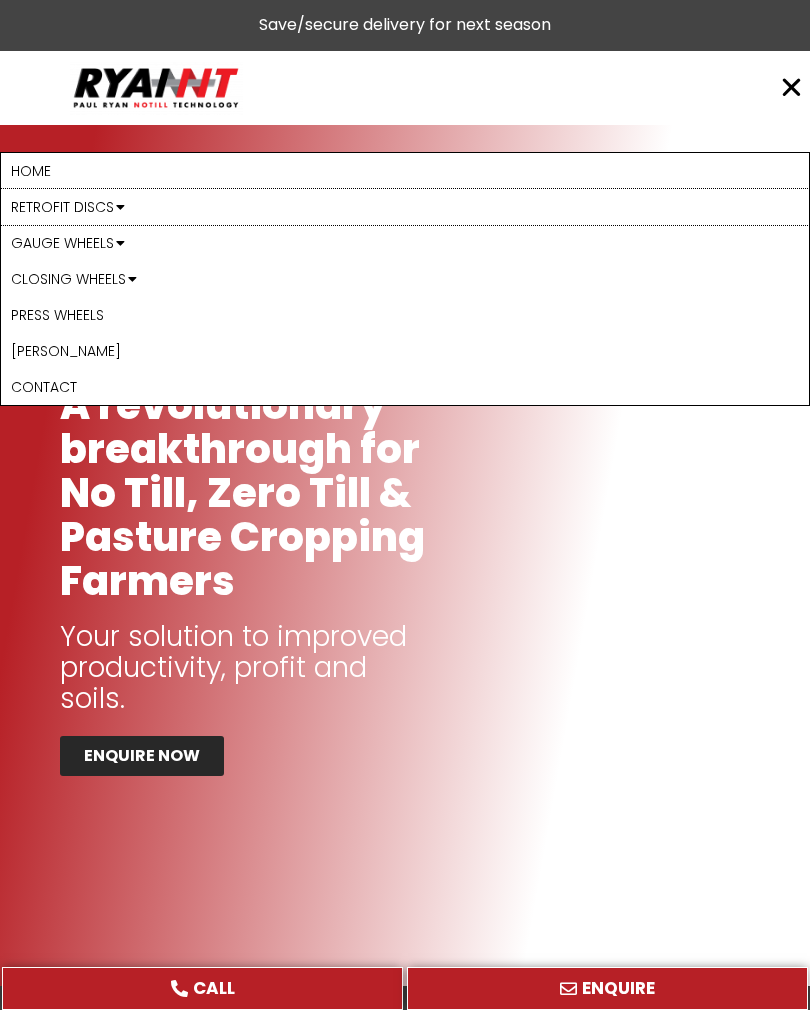 click on "Retrofit Discs" 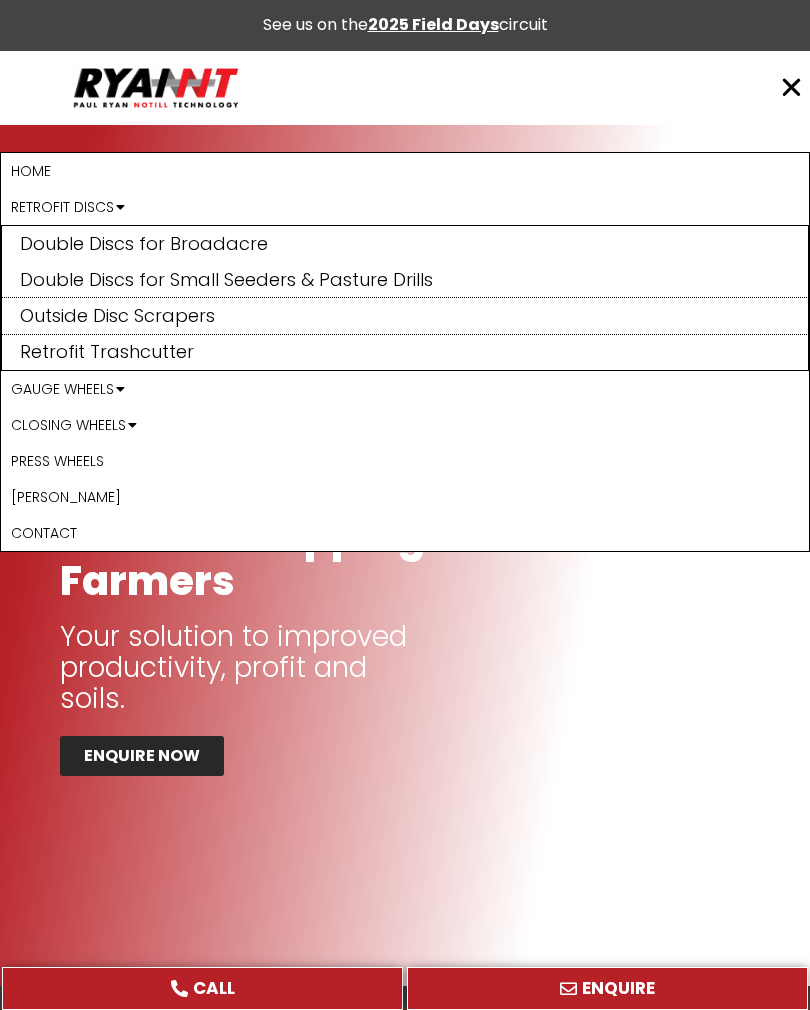 click on "Outside Disc Scrapers" 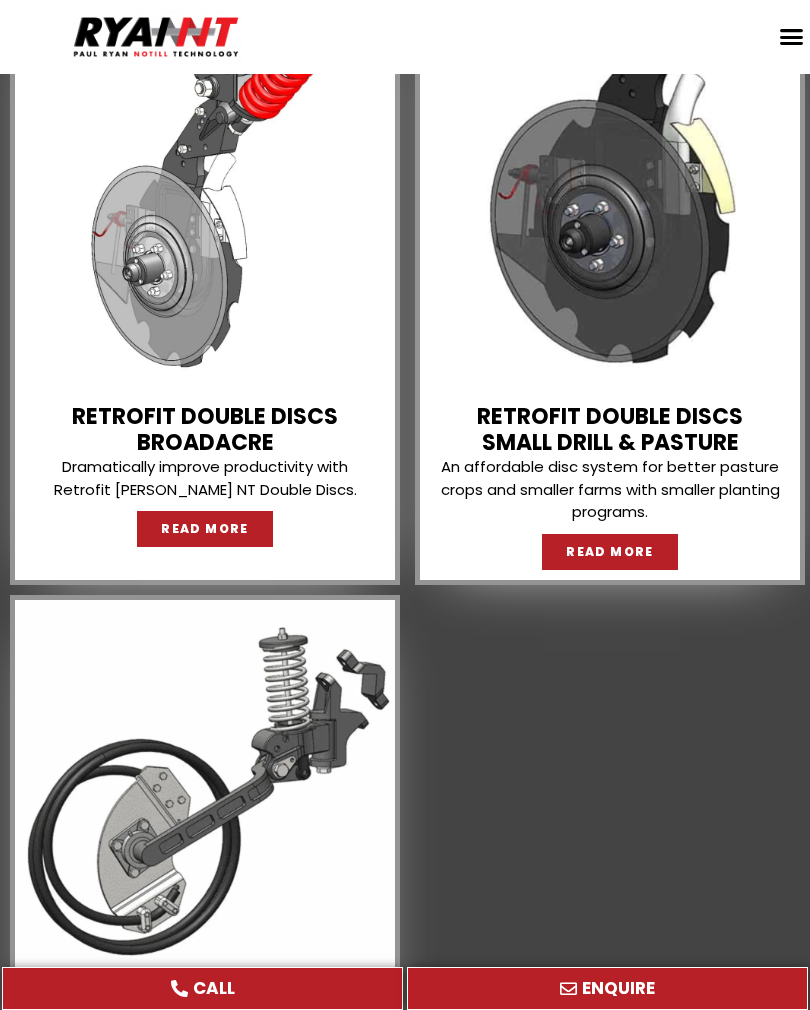 scroll, scrollTop: 1894, scrollLeft: 0, axis: vertical 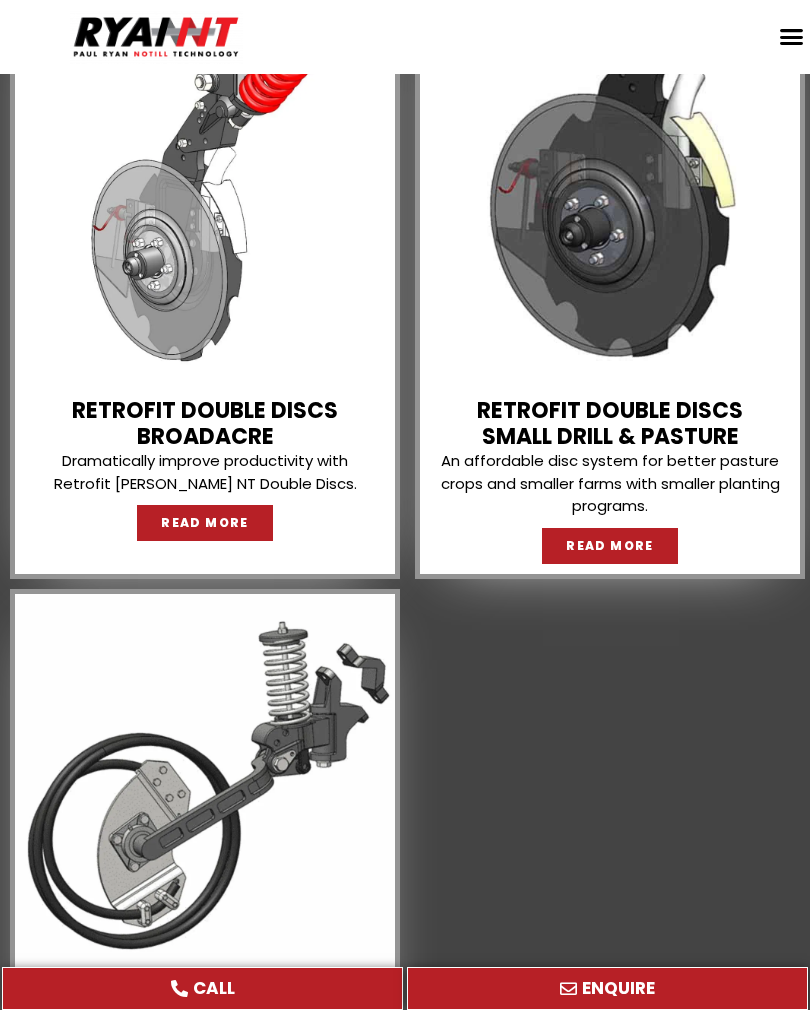 click on "READ MORE" at bounding box center (610, 546) 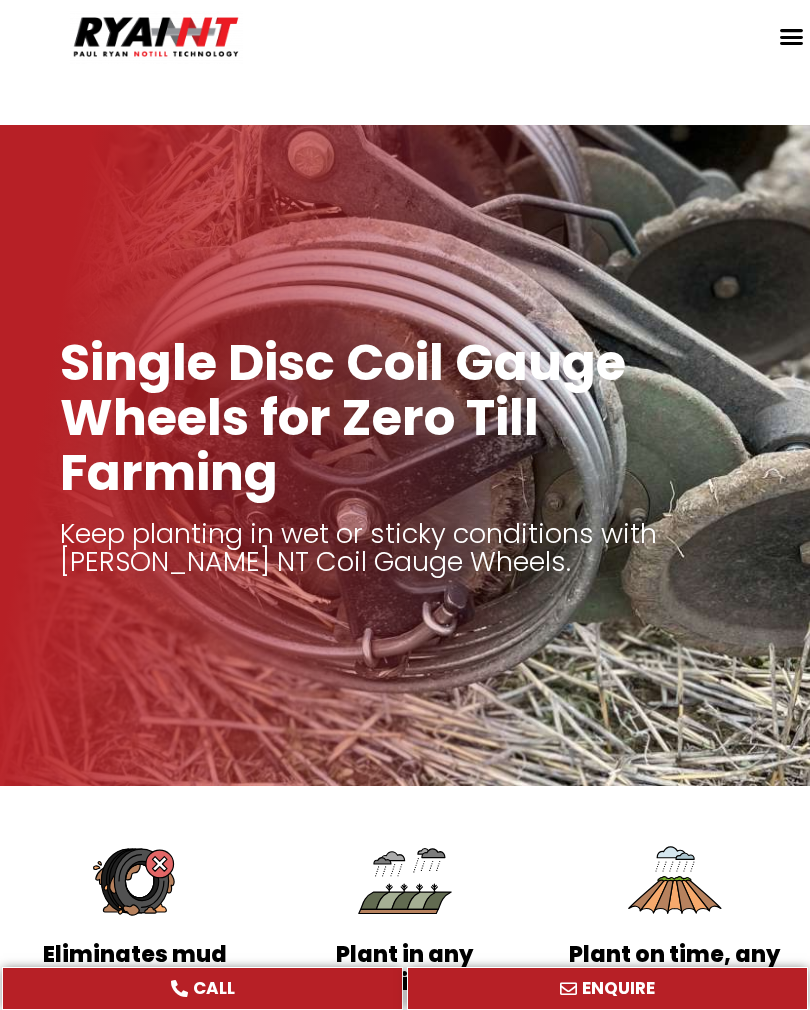 scroll, scrollTop: 1359, scrollLeft: 0, axis: vertical 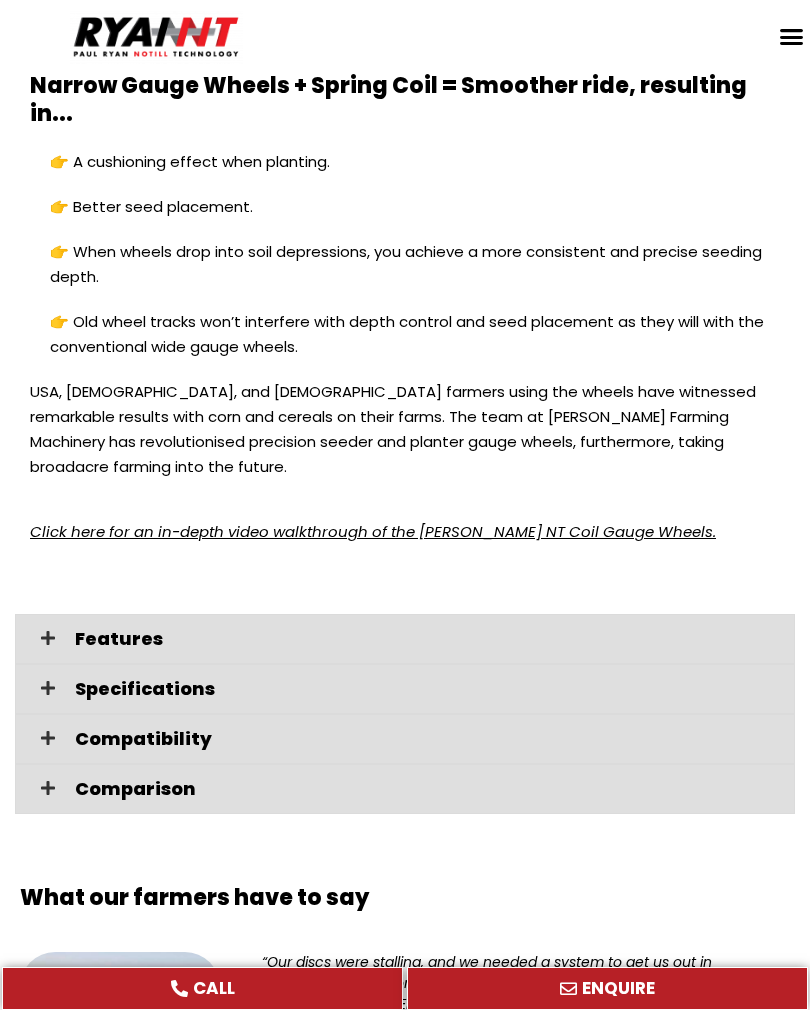 click on "Specifications" at bounding box center [427, 689] 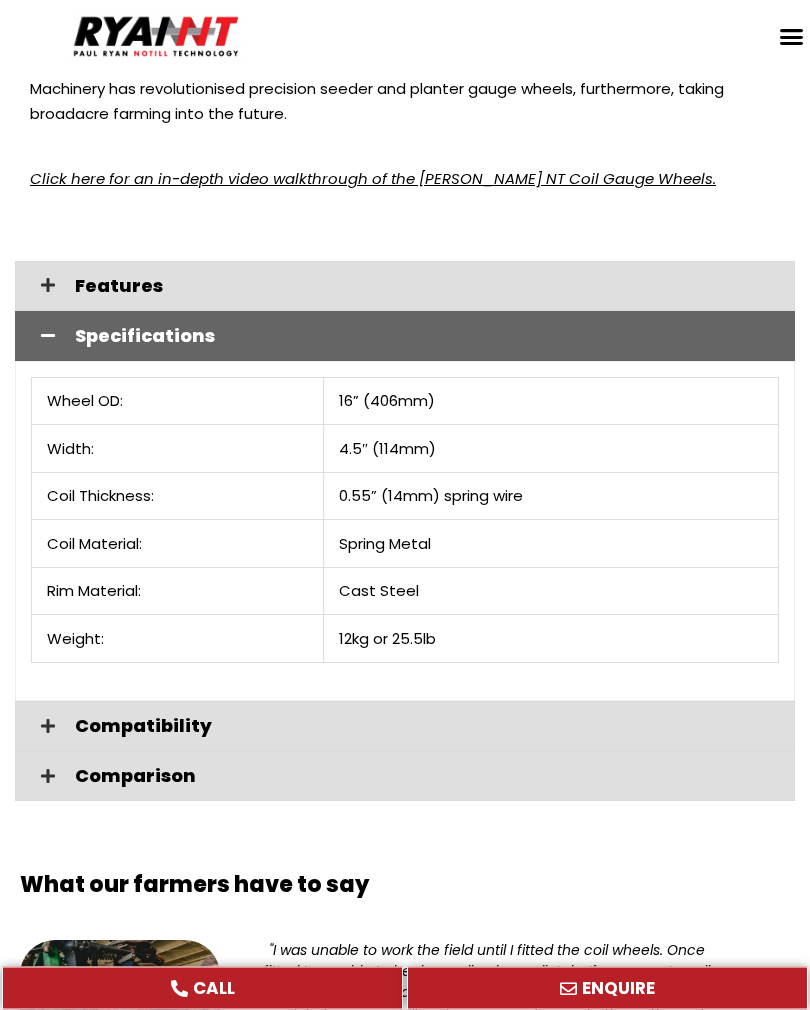 scroll, scrollTop: 3791, scrollLeft: 0, axis: vertical 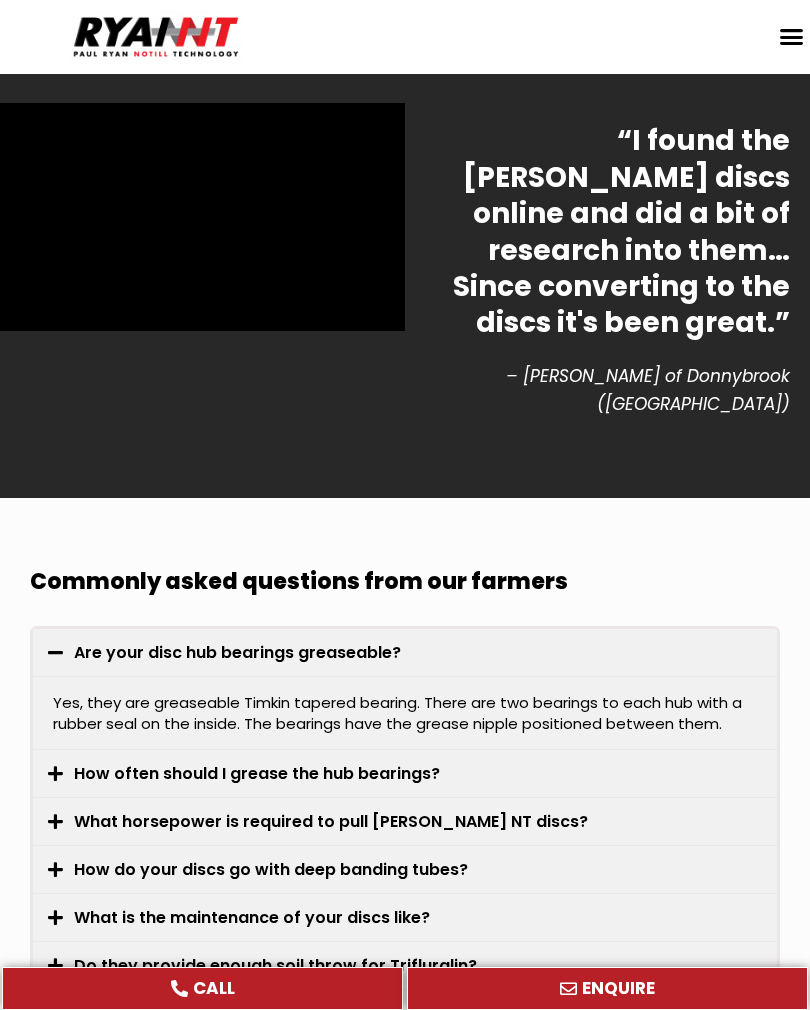 click on "How do your discs go with deep banding tubes?" at bounding box center [405, 869] 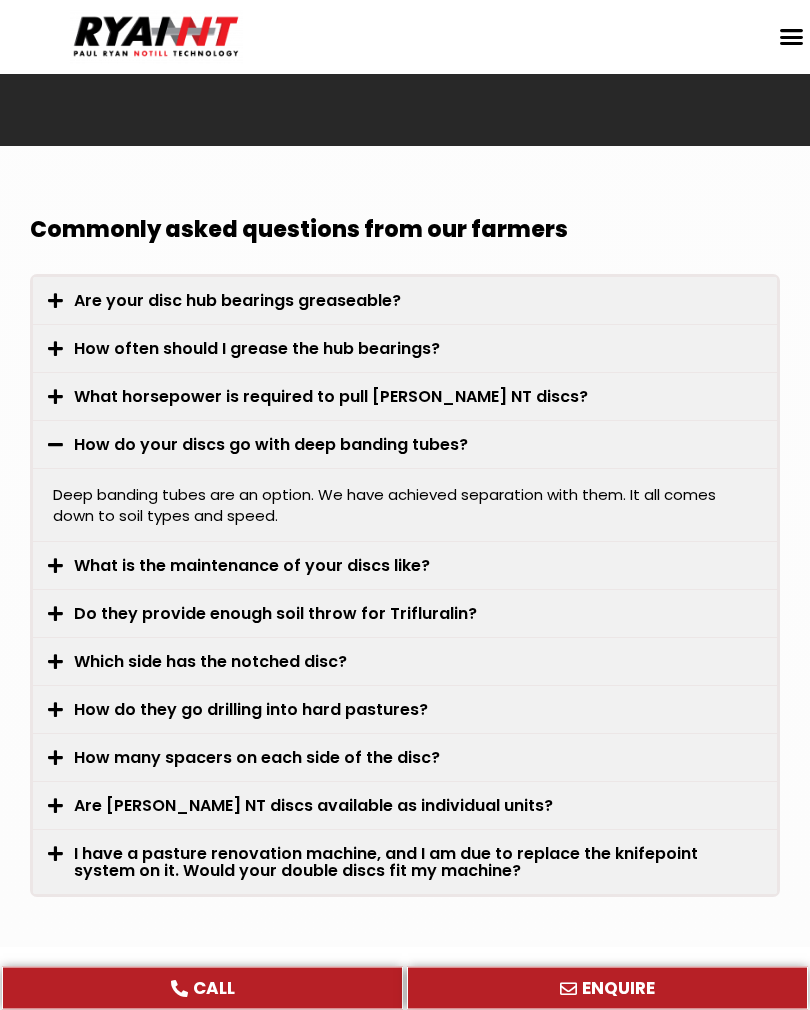 scroll, scrollTop: 6188, scrollLeft: 0, axis: vertical 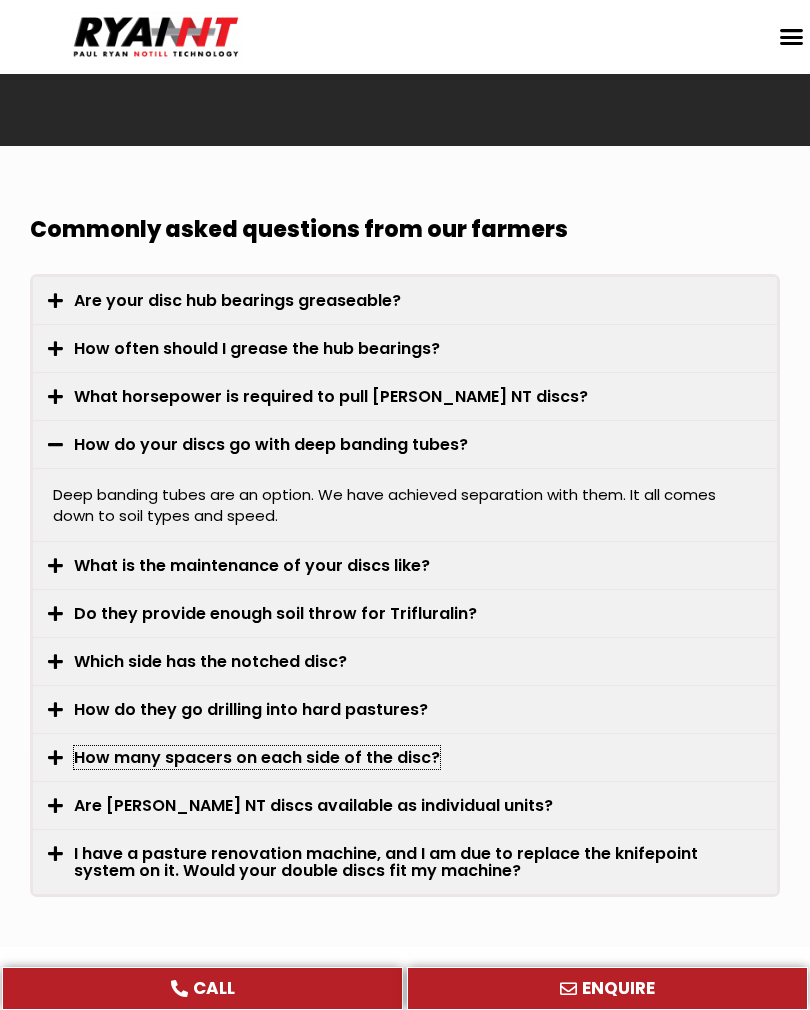 click on "How many spacers on each side of the disc?" at bounding box center (257, 757) 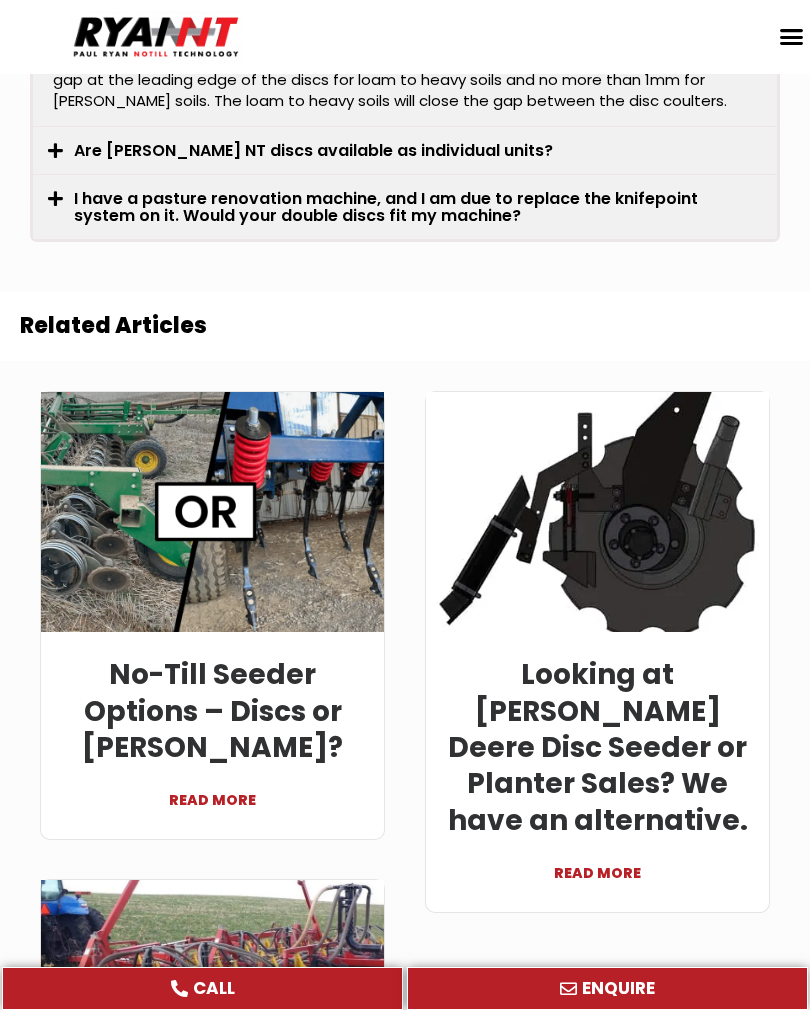 scroll, scrollTop: 6855, scrollLeft: 0, axis: vertical 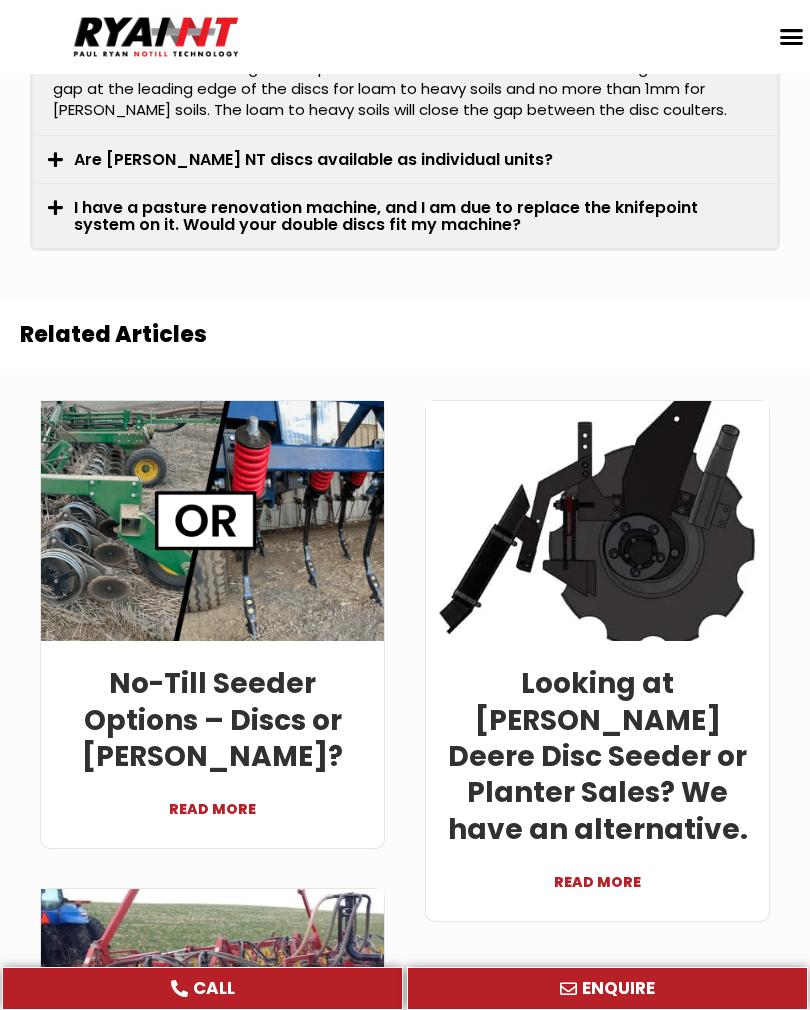 click on "READ MORE" at bounding box center (212, 799) 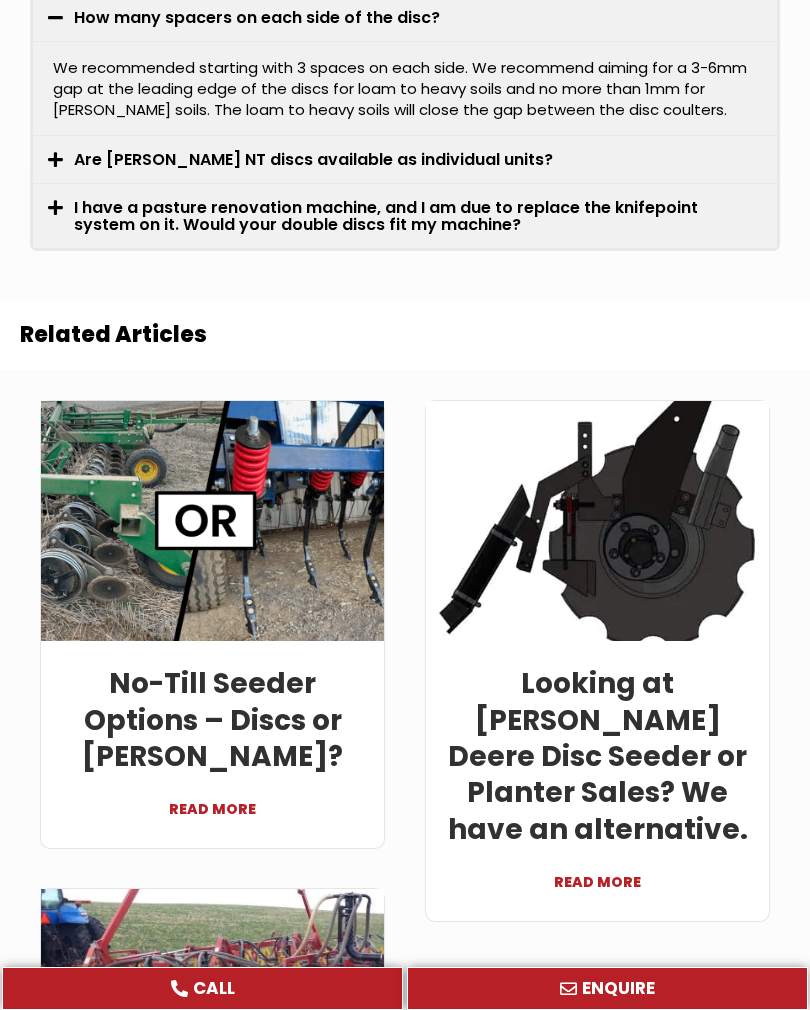 scroll, scrollTop: 6886, scrollLeft: 0, axis: vertical 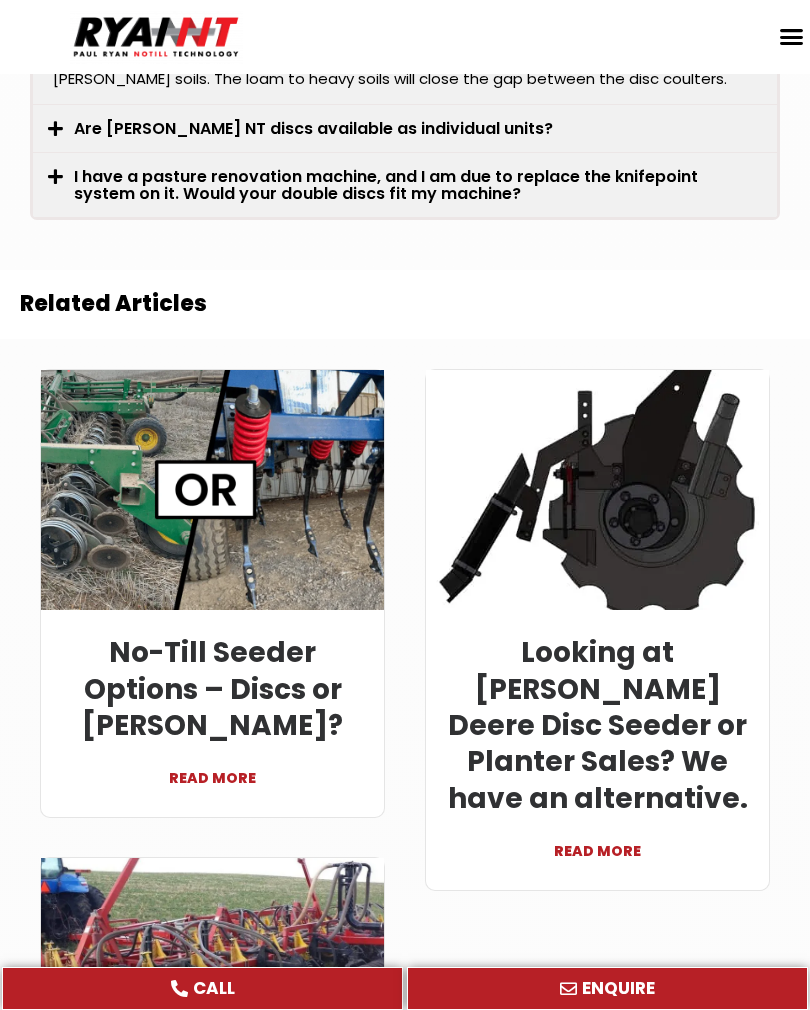 click on "READ MORE" at bounding box center (597, 841) 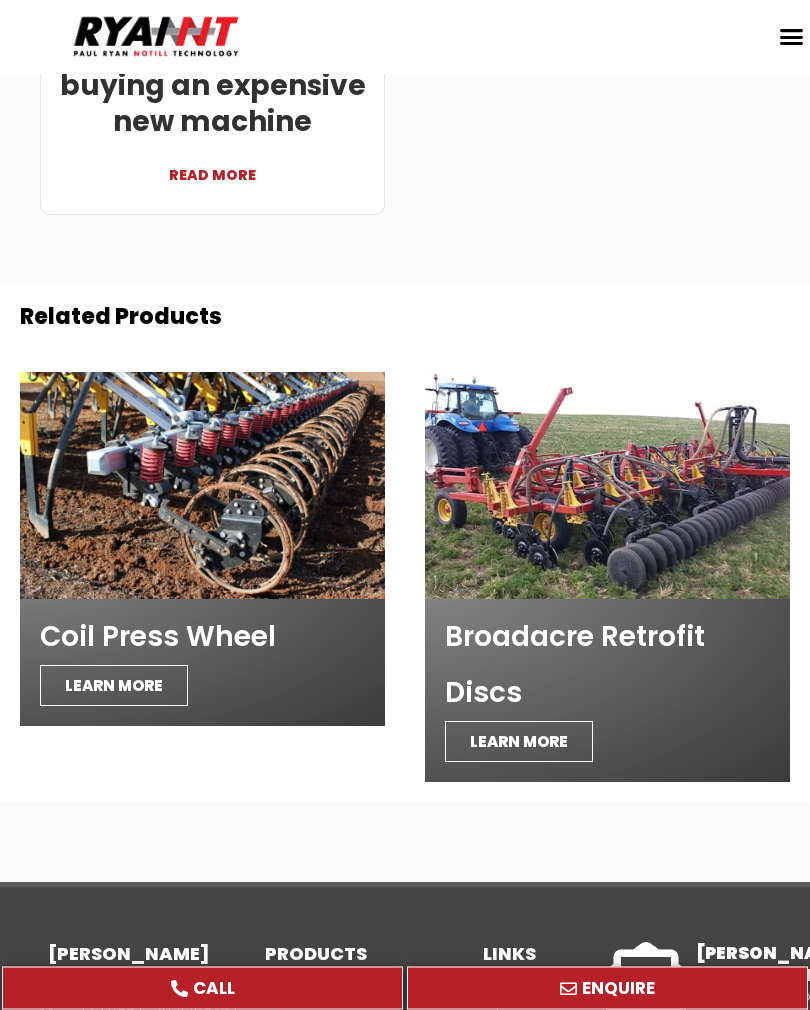 scroll, scrollTop: 8014, scrollLeft: 0, axis: vertical 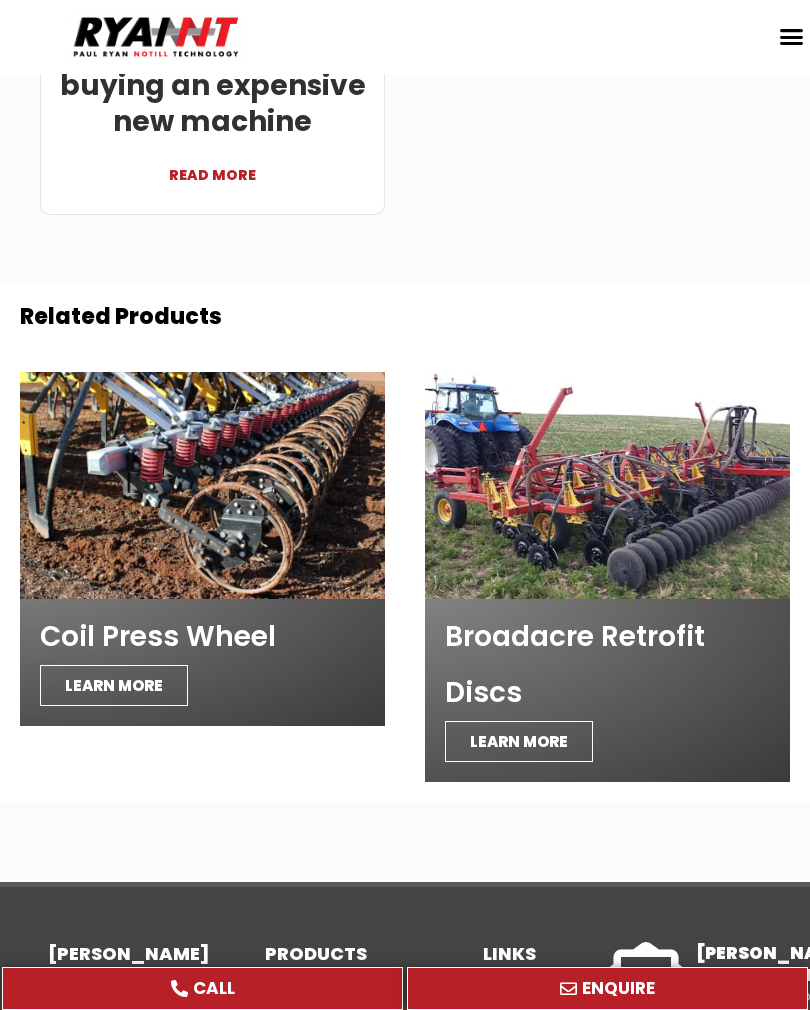 click on "Double Disc Gauge Wheel" 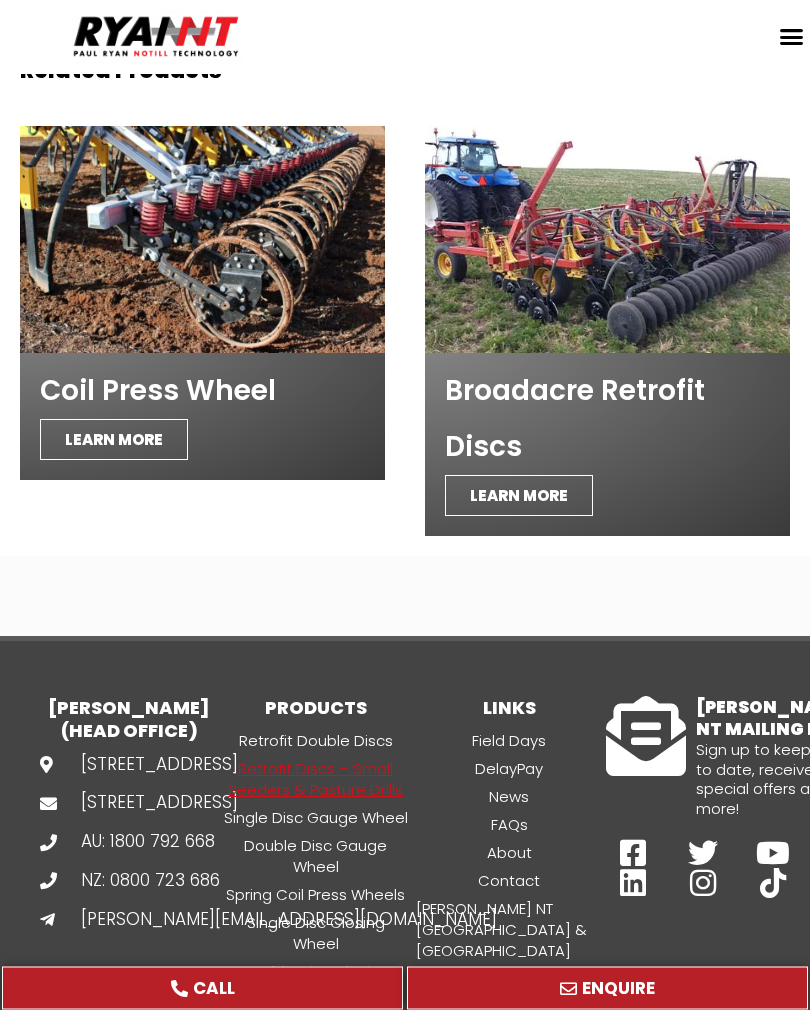 scroll, scrollTop: 8260, scrollLeft: 0, axis: vertical 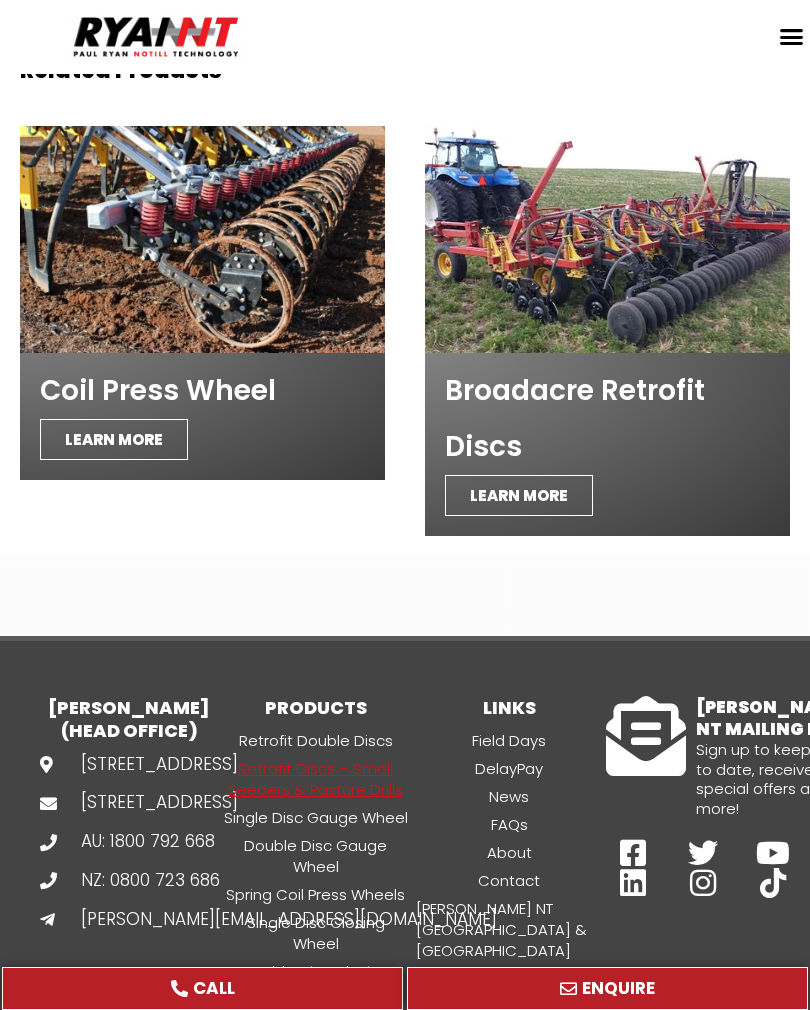 click on "Retrofit Trashcutter" 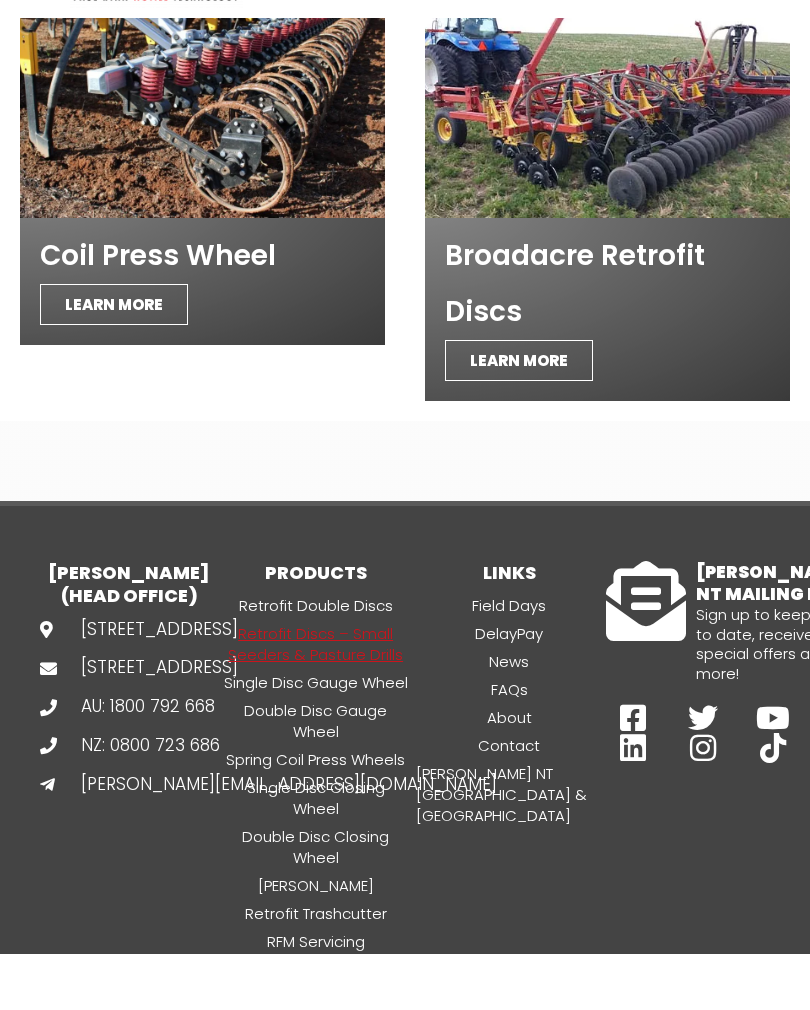 scroll, scrollTop: 8331, scrollLeft: 0, axis: vertical 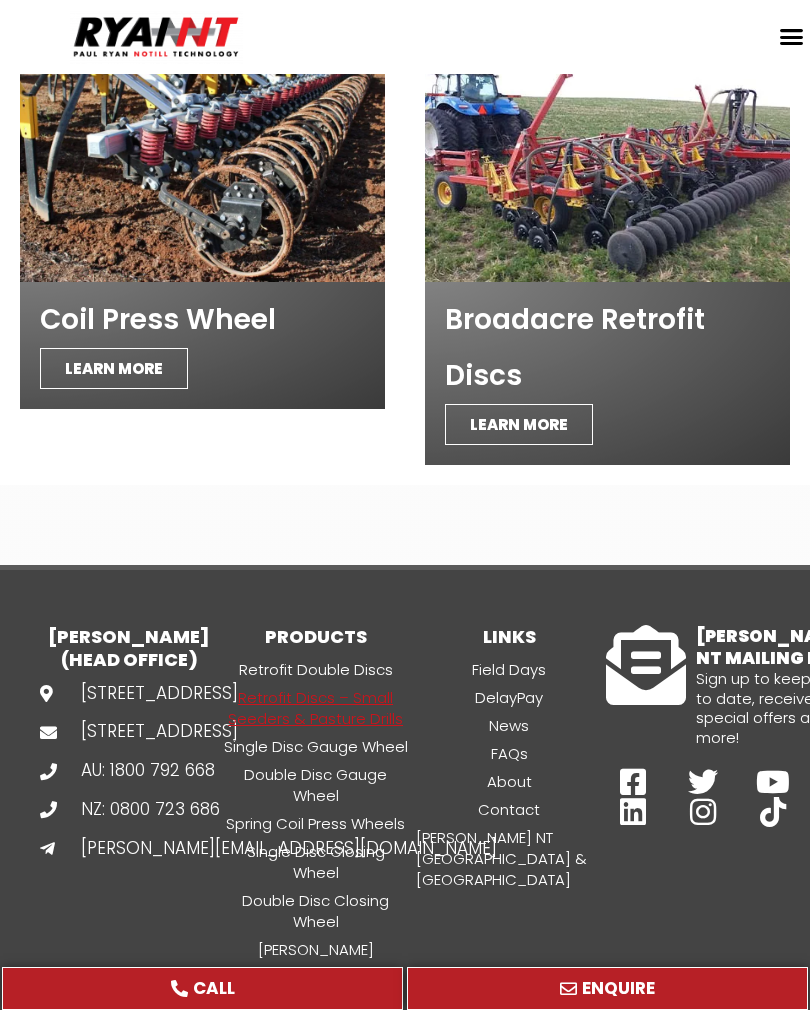 click on "The Ultimate No Till System" 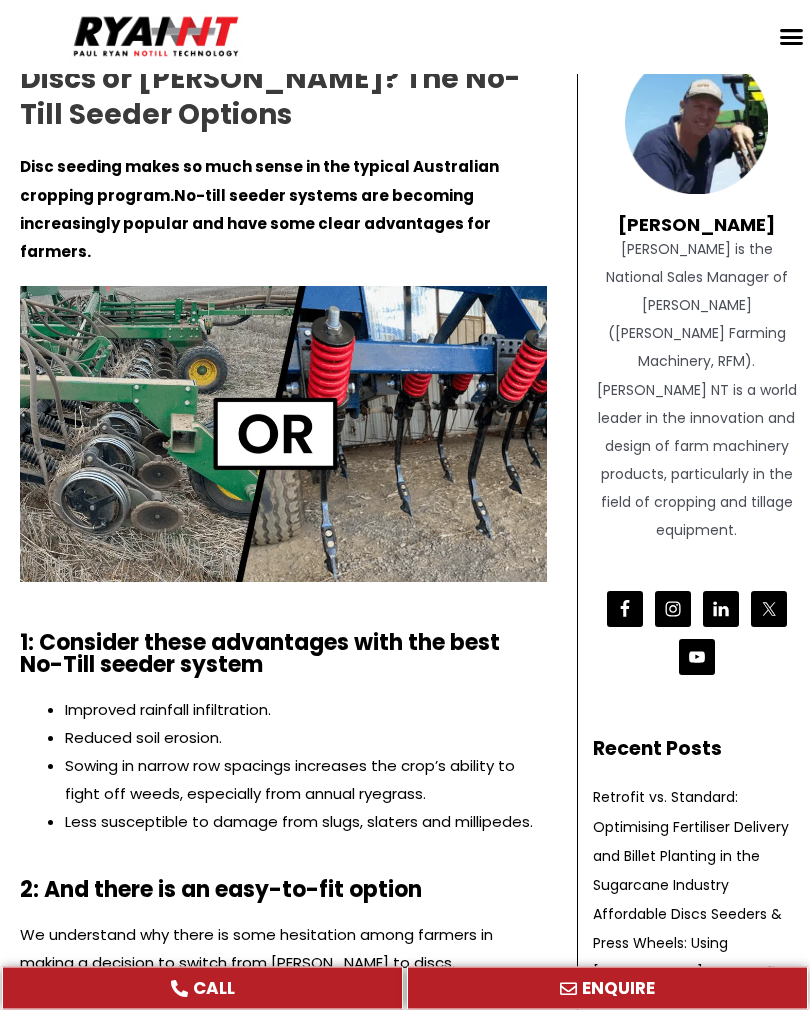 scroll, scrollTop: 0, scrollLeft: 0, axis: both 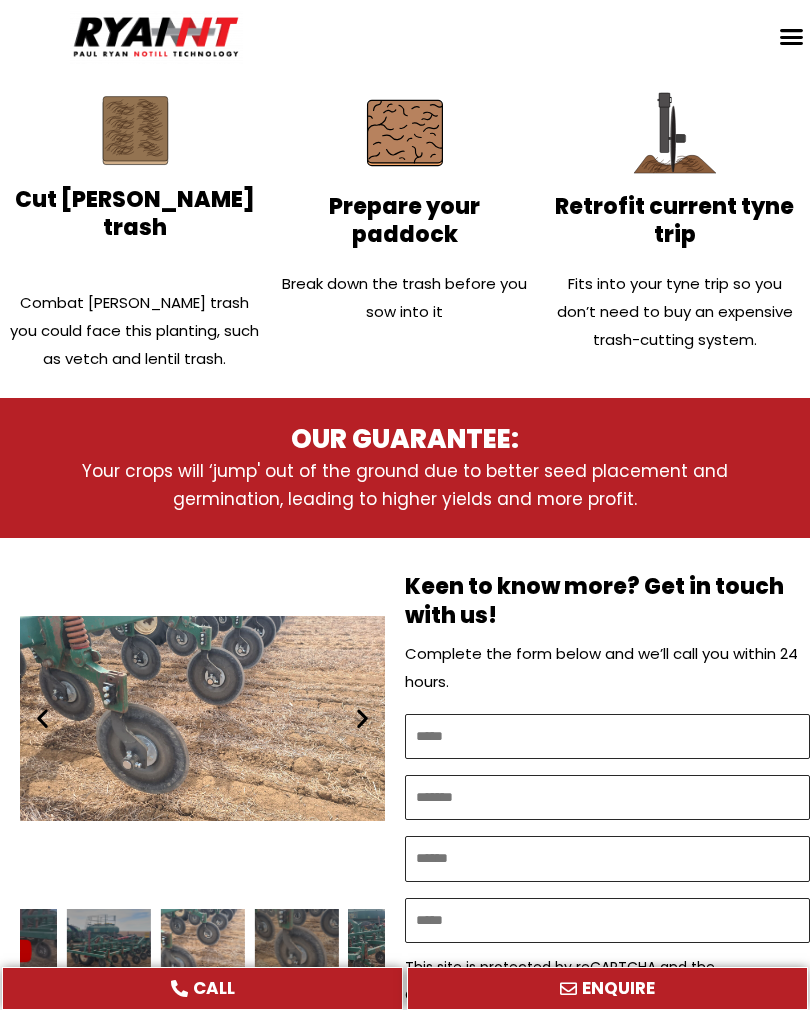 click at bounding box center [362, 718] 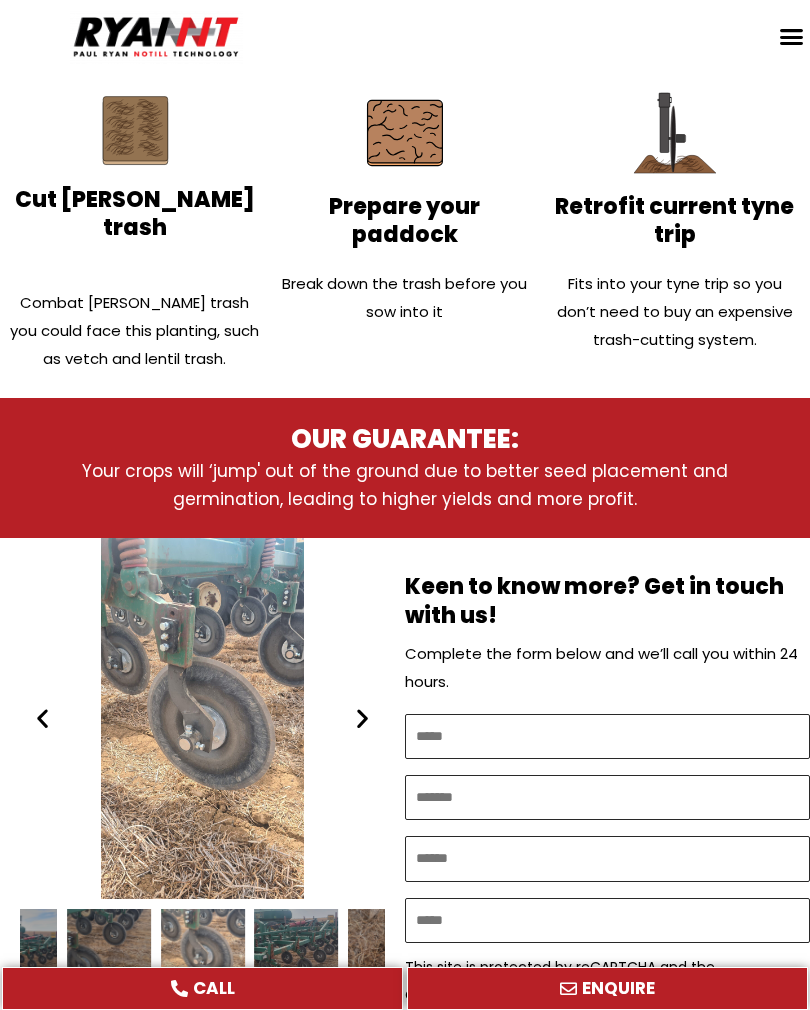click at bounding box center [202, 718] 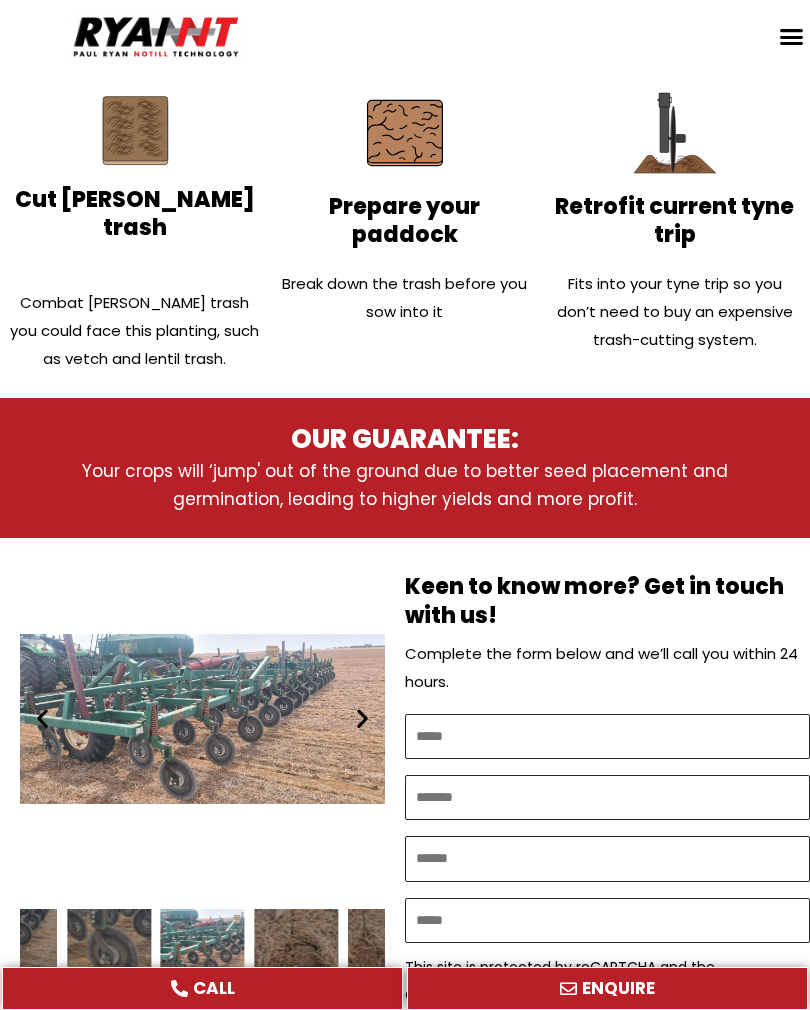 click at bounding box center [362, 718] 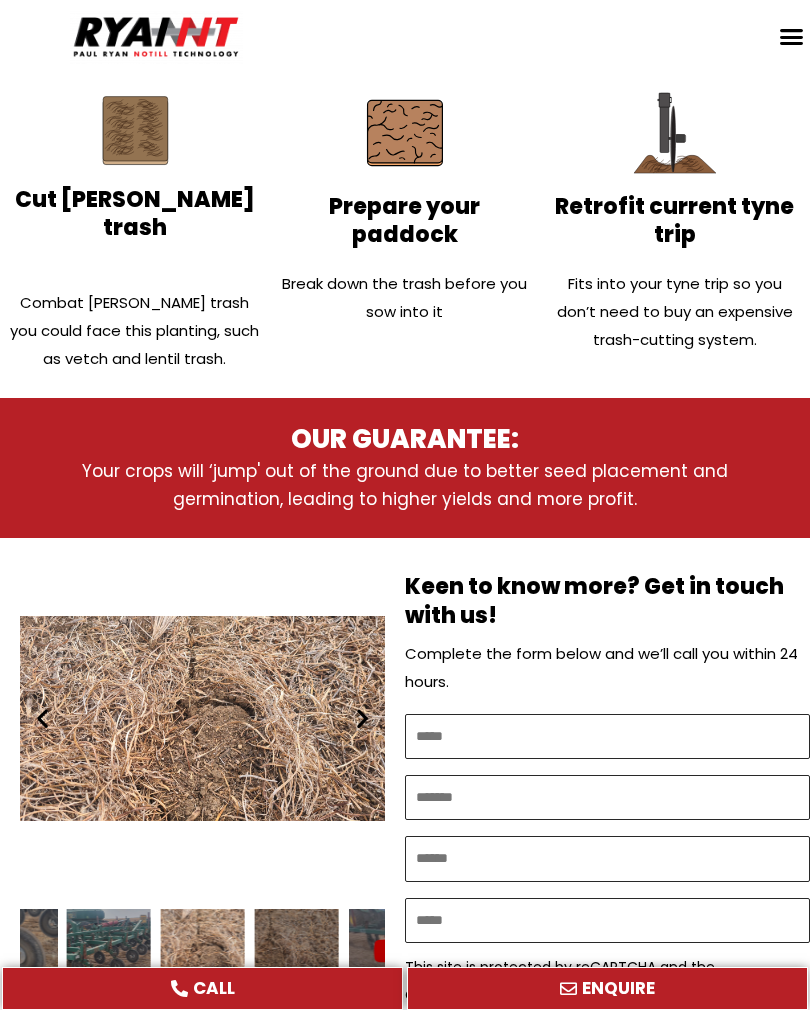 click at bounding box center (362, 718) 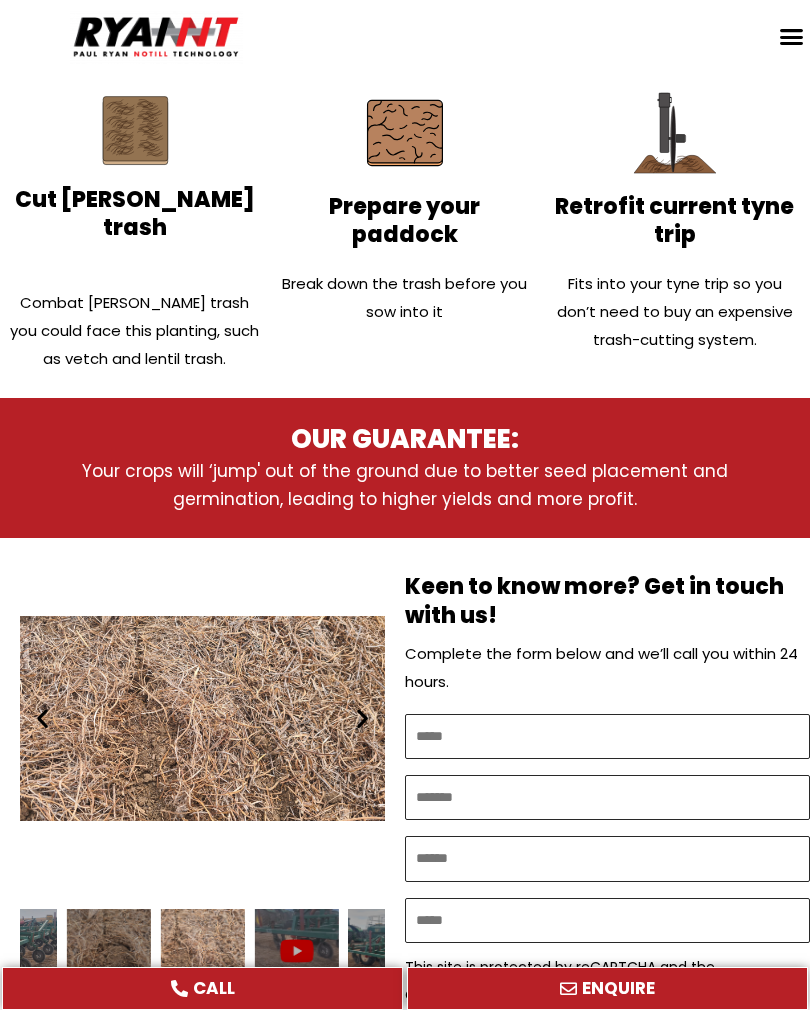 click at bounding box center (362, 718) 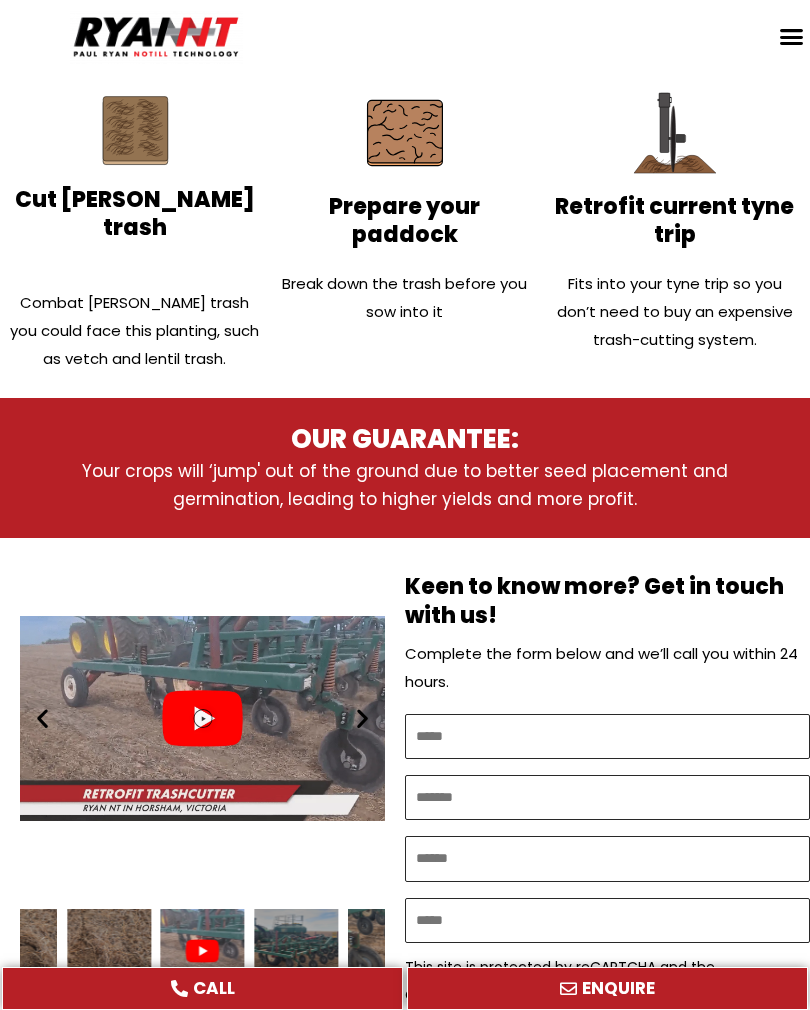 click on "Play" at bounding box center (202, 718) 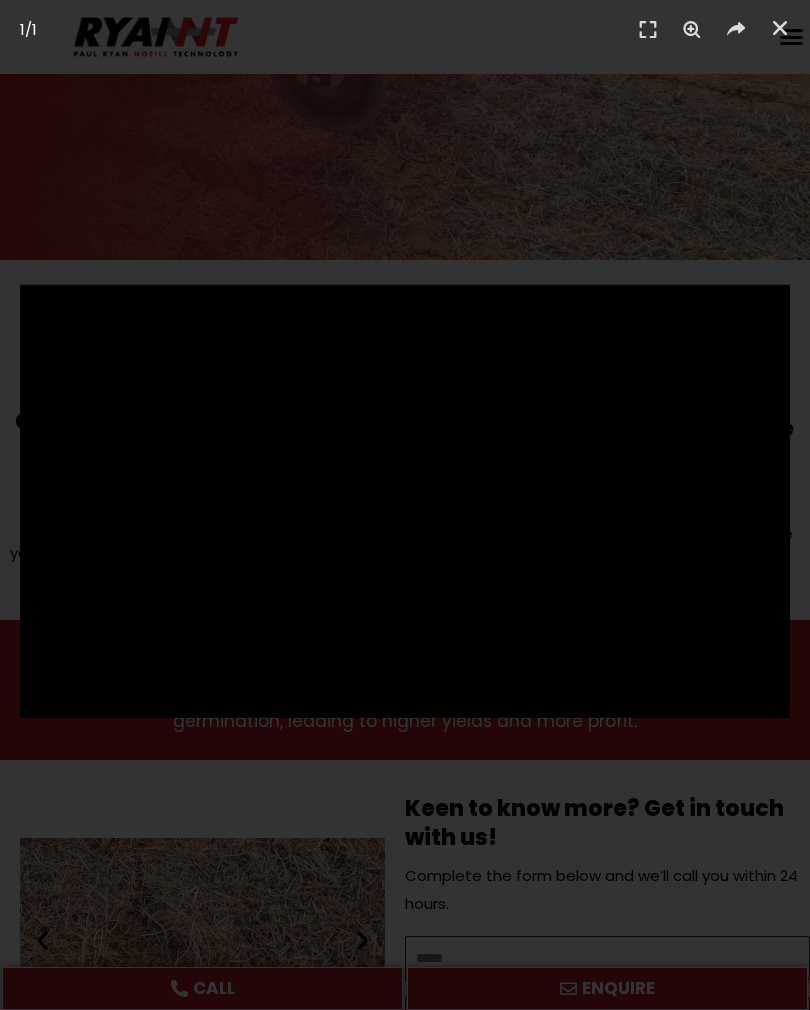 scroll, scrollTop: 537, scrollLeft: 0, axis: vertical 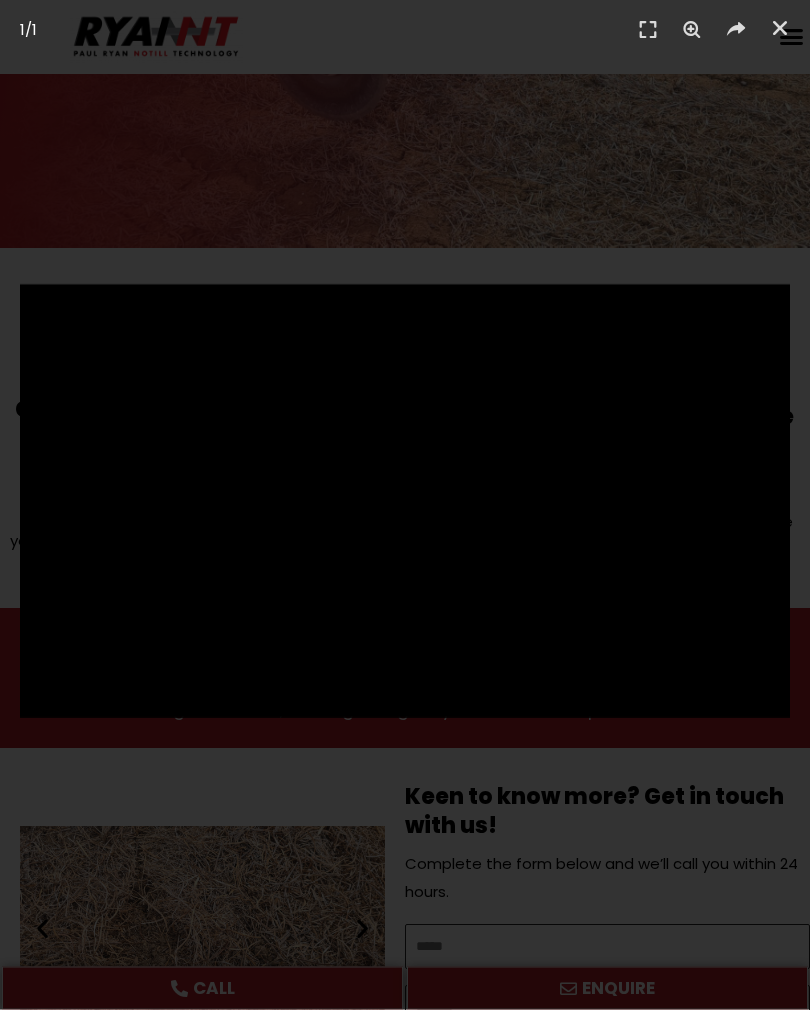 click on "1  /  1" at bounding box center (405, 30) 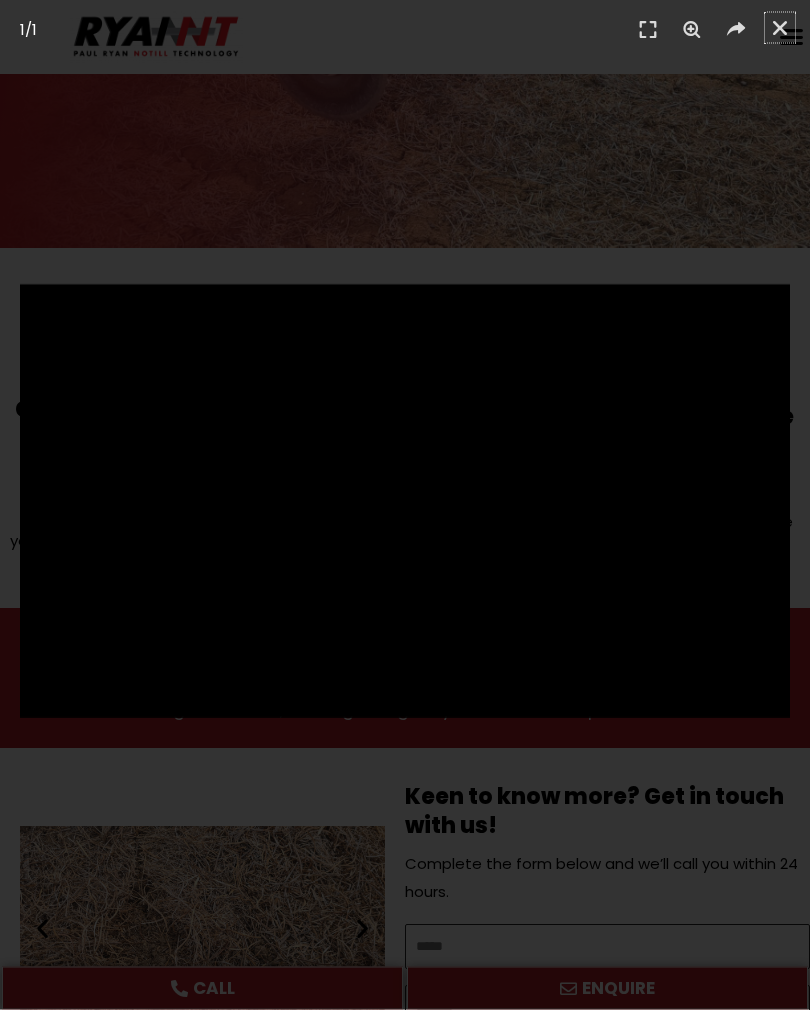 click at bounding box center (780, 28) 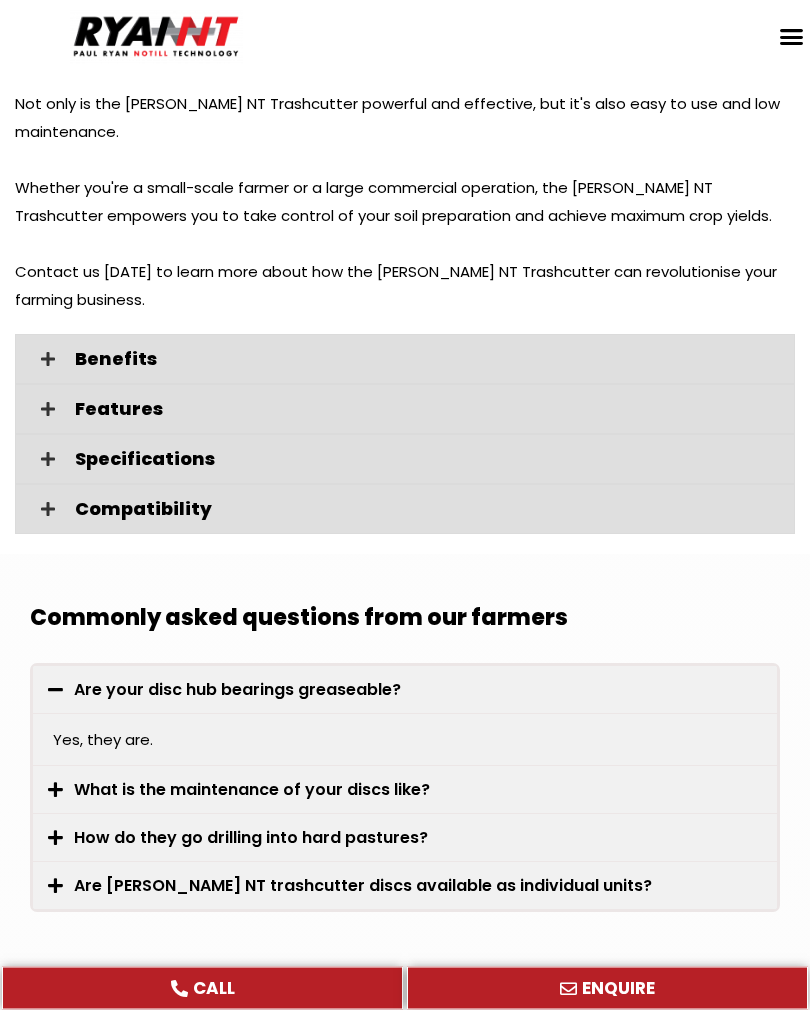 scroll, scrollTop: 2708, scrollLeft: 0, axis: vertical 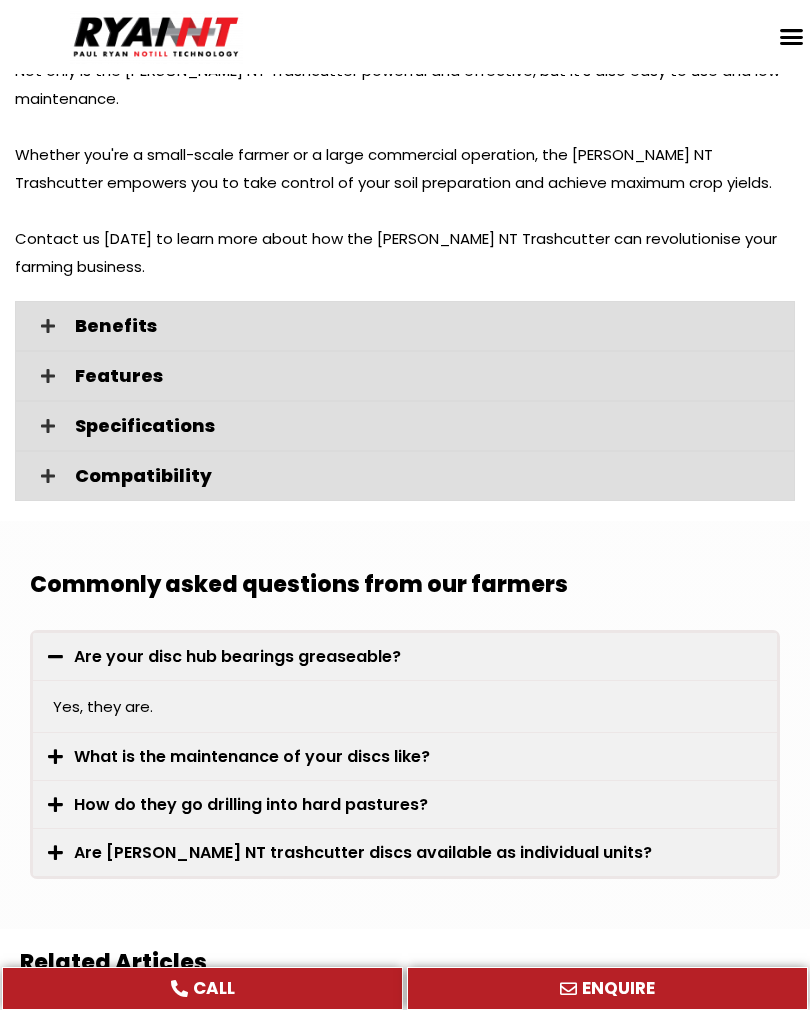 click on "Specifications" at bounding box center [427, 426] 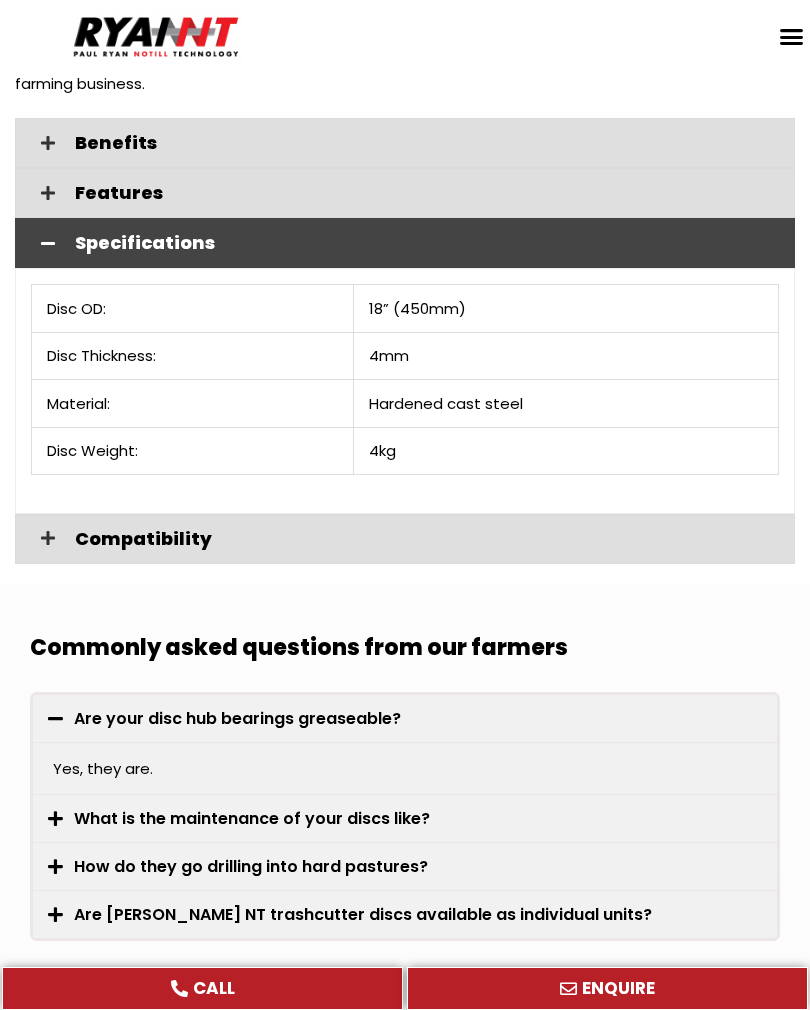 scroll, scrollTop: 2887, scrollLeft: 0, axis: vertical 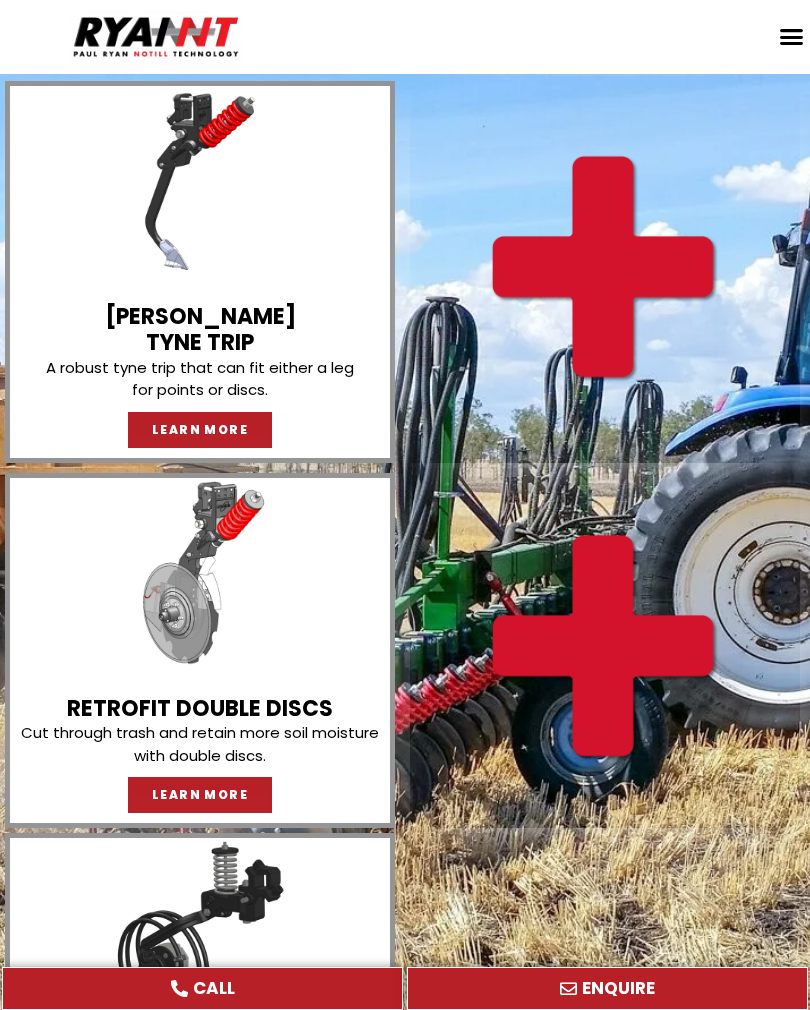 click on "LEARN MORE" at bounding box center (200, 795) 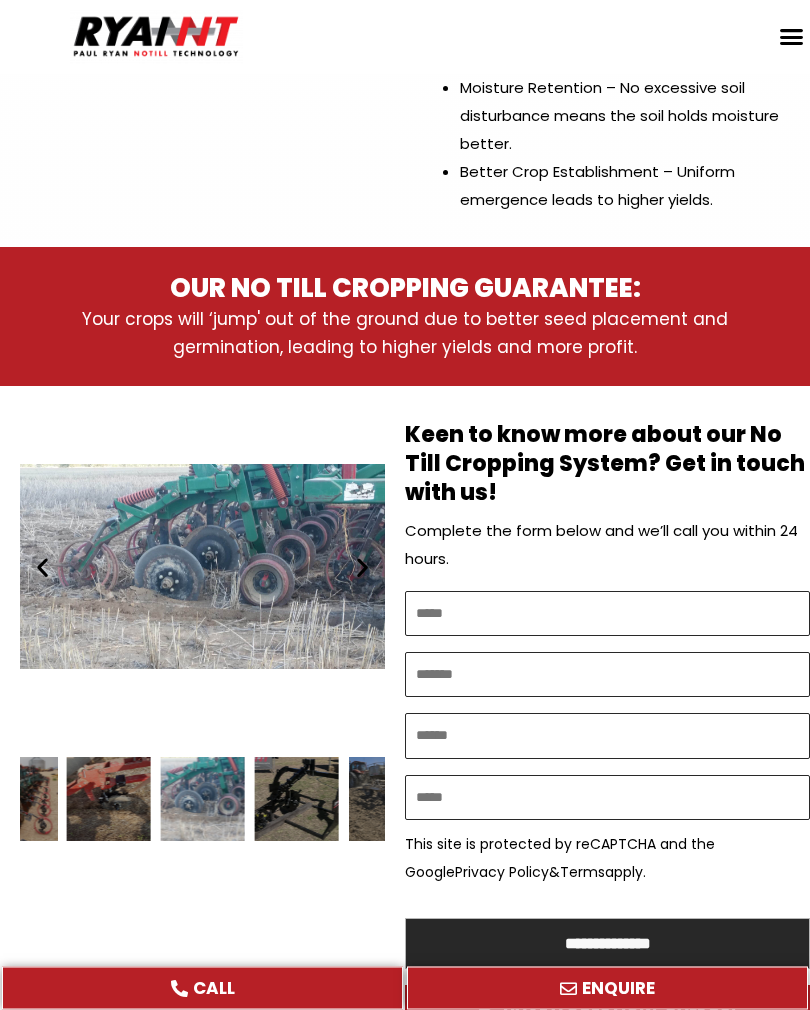 scroll, scrollTop: 2023, scrollLeft: 0, axis: vertical 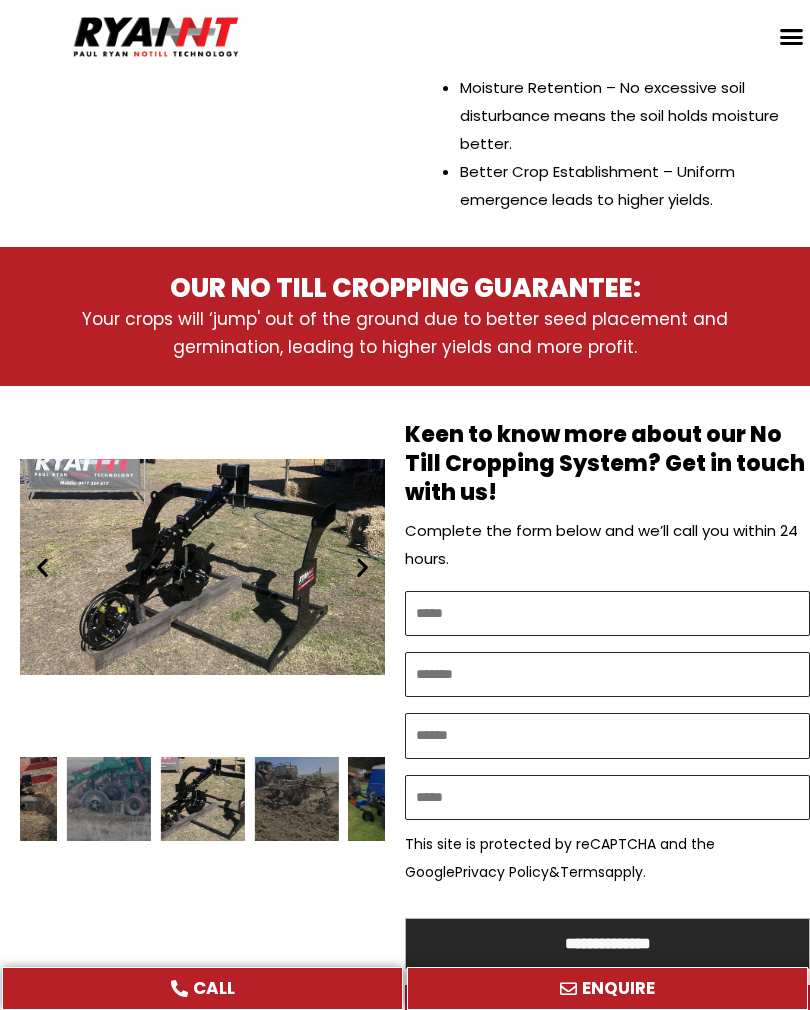 click at bounding box center (202, 566) 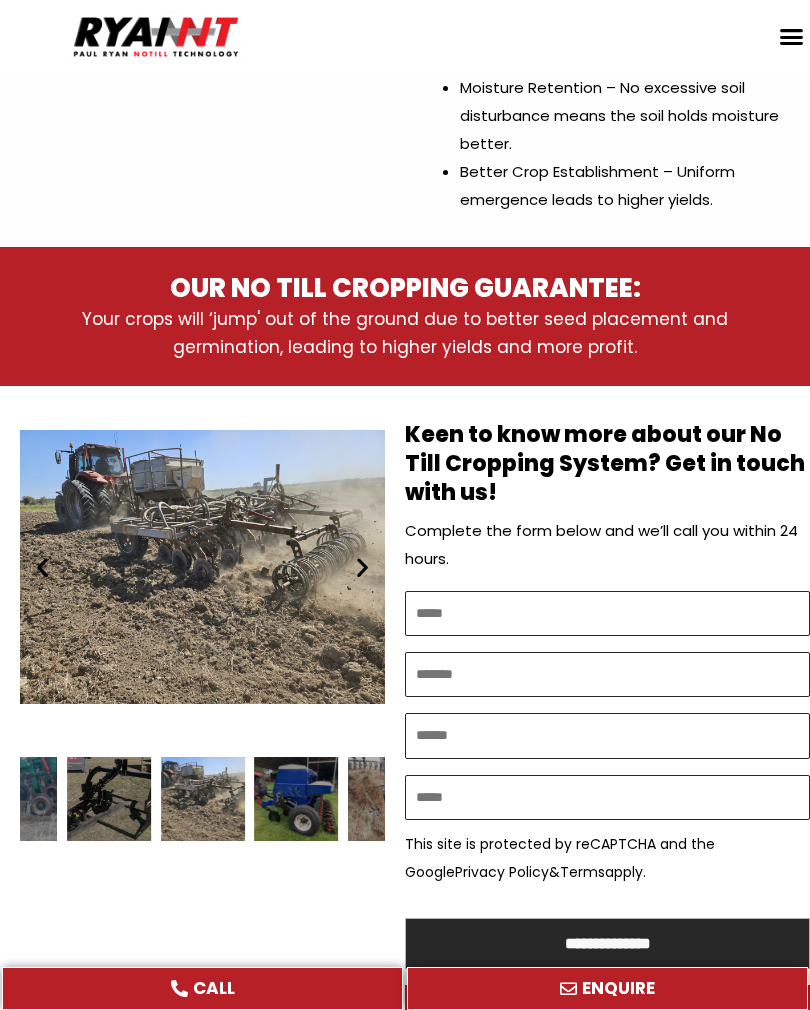 click at bounding box center (202, 566) 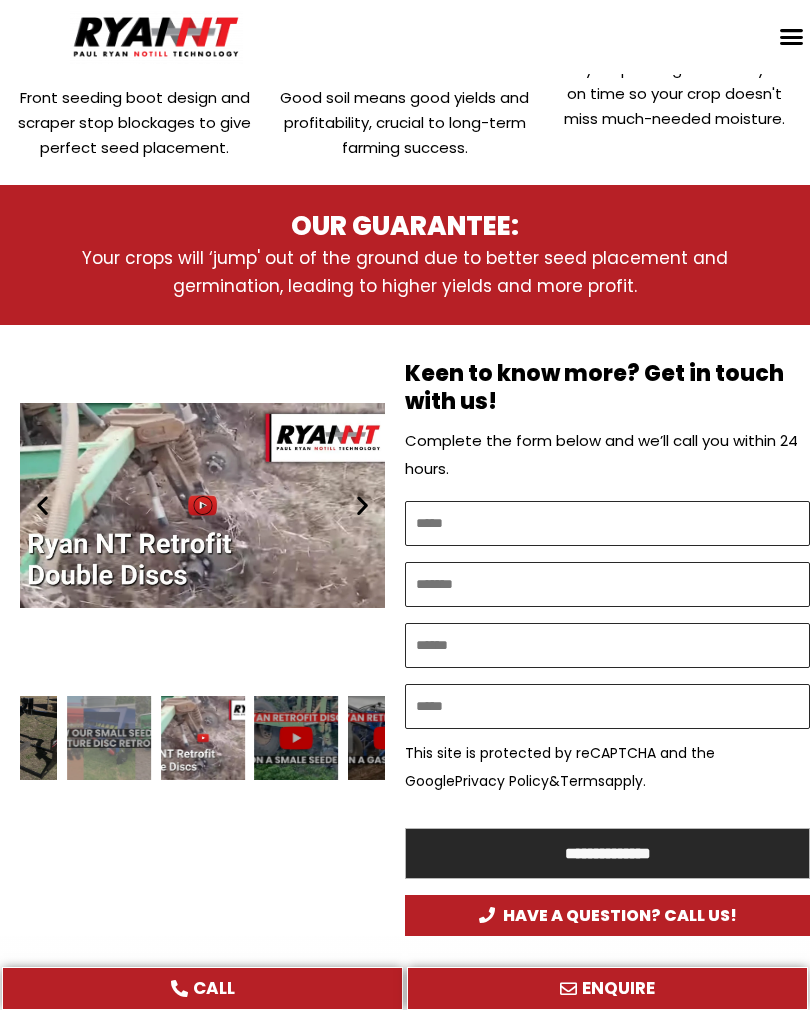 scroll, scrollTop: 878, scrollLeft: 0, axis: vertical 